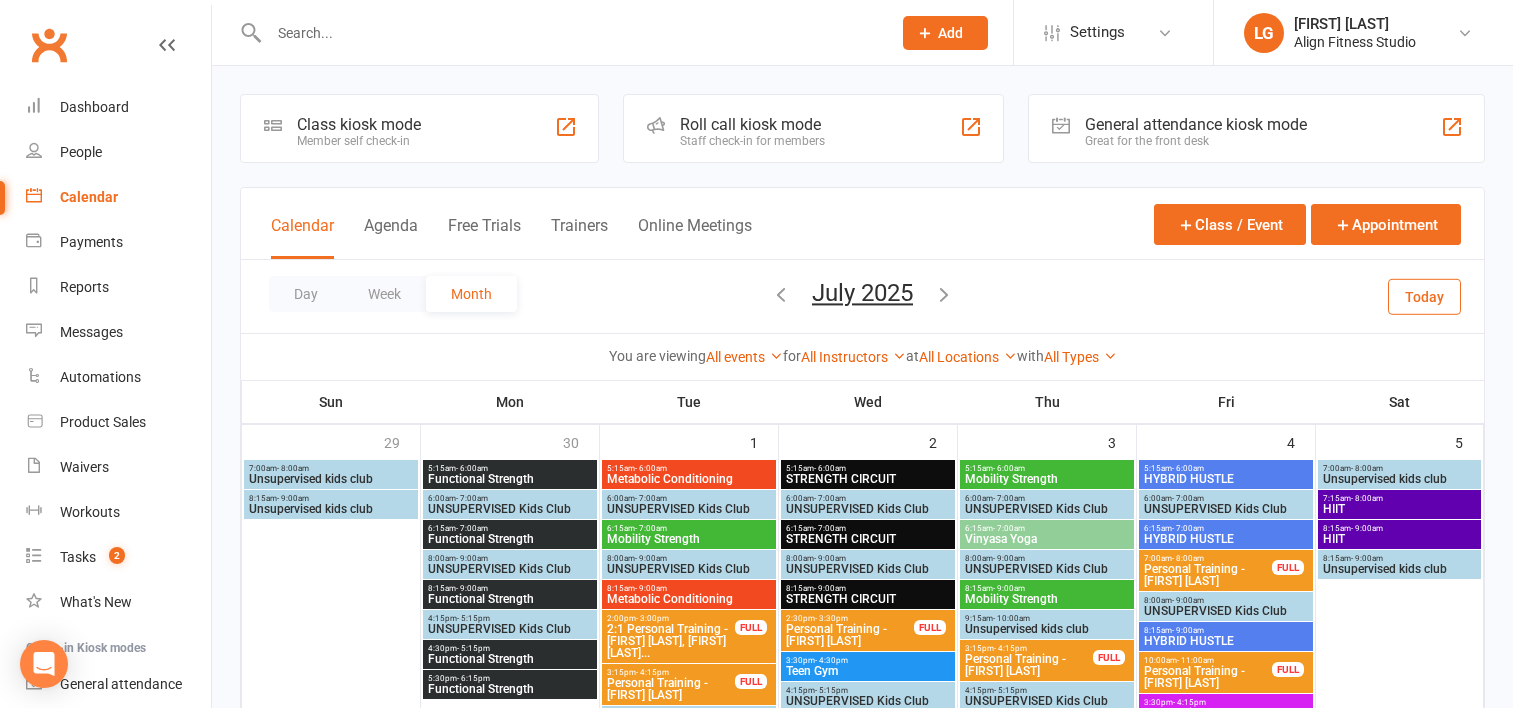 scroll, scrollTop: 2156, scrollLeft: 0, axis: vertical 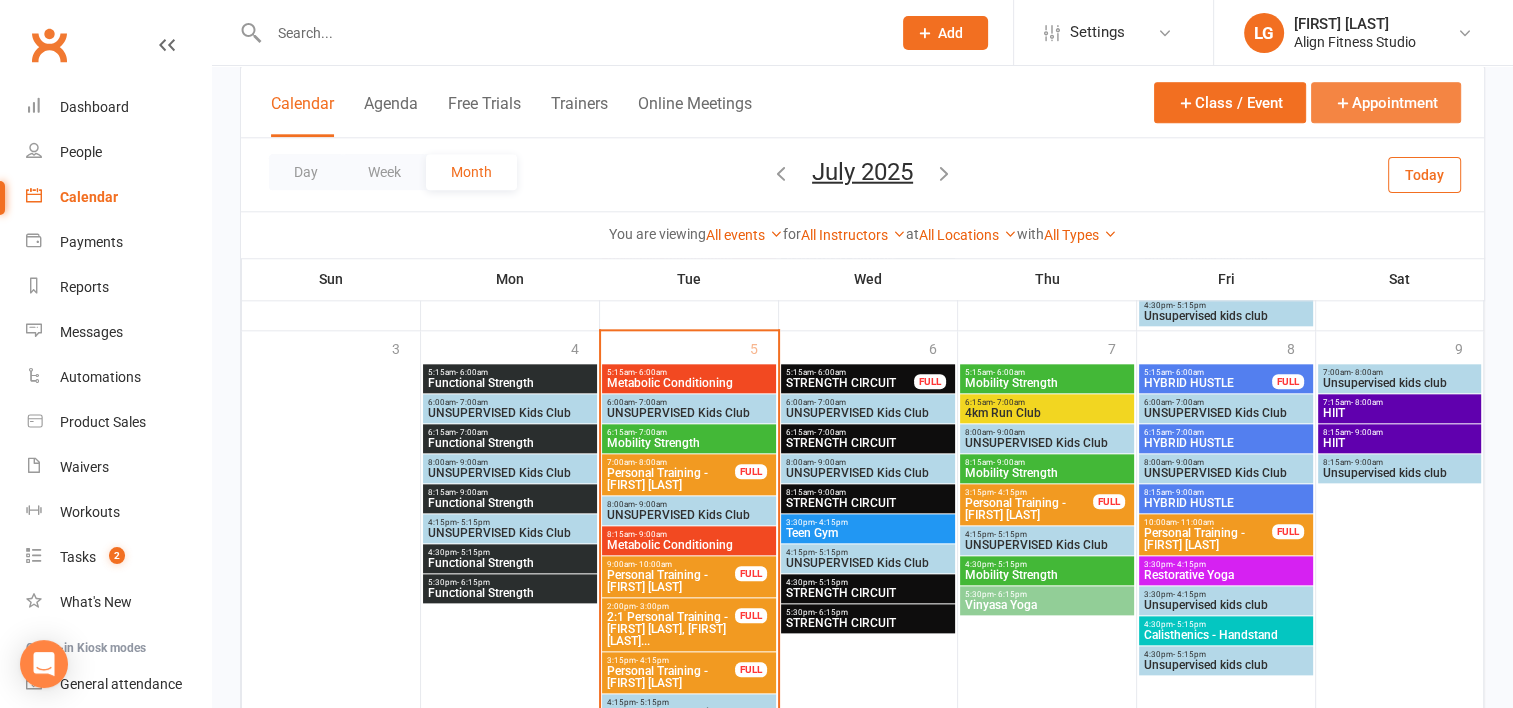 click on "Appointment" at bounding box center [1386, 102] 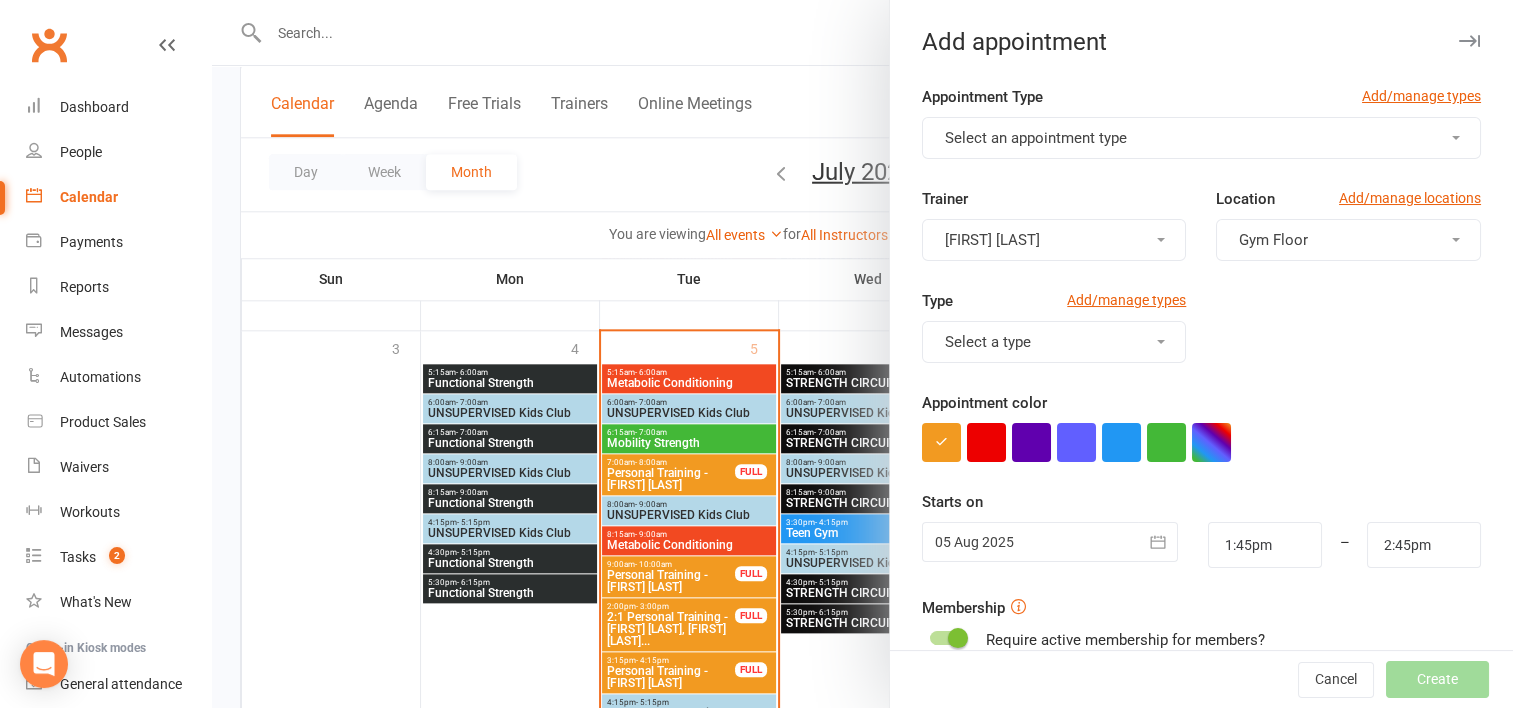 click on "Select an appointment type" at bounding box center (1036, 138) 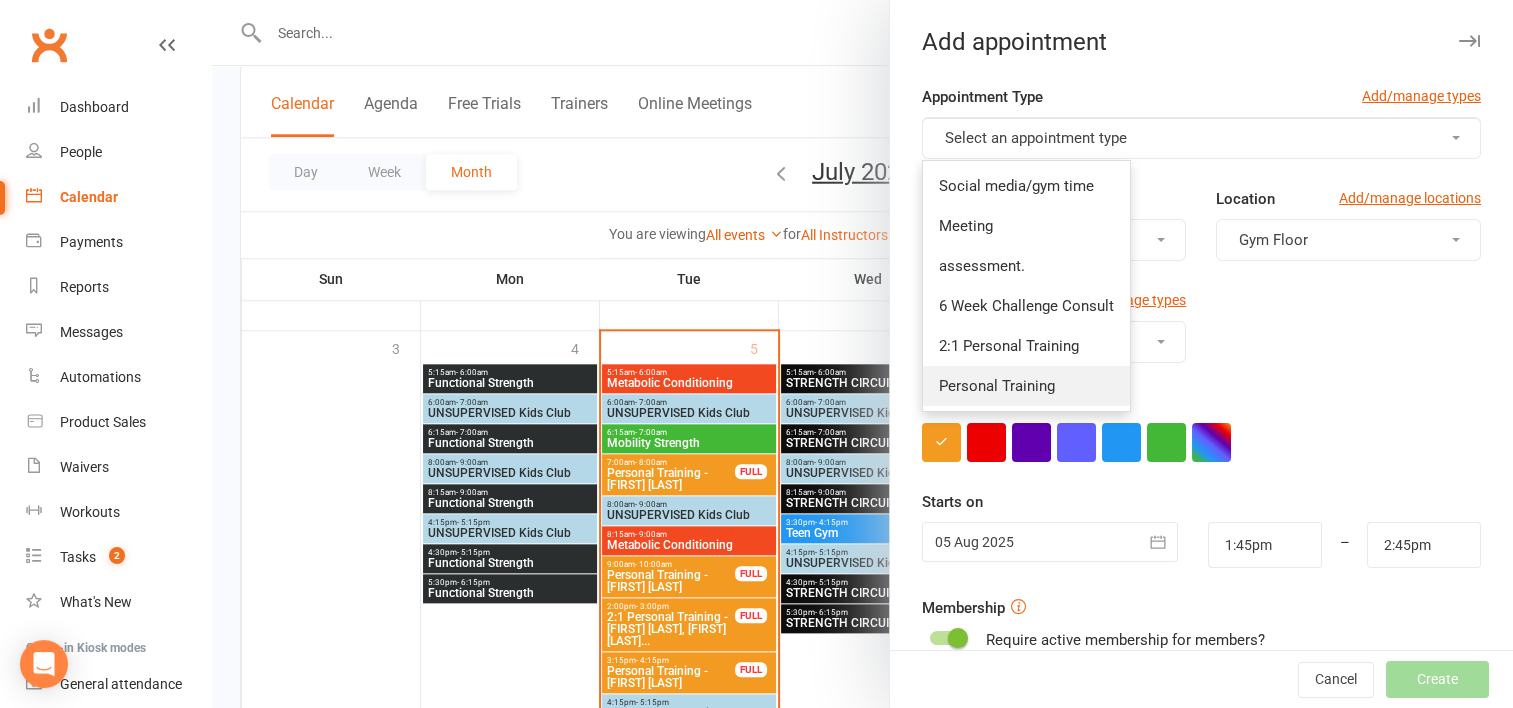 click on "Personal Training" at bounding box center (1026, 386) 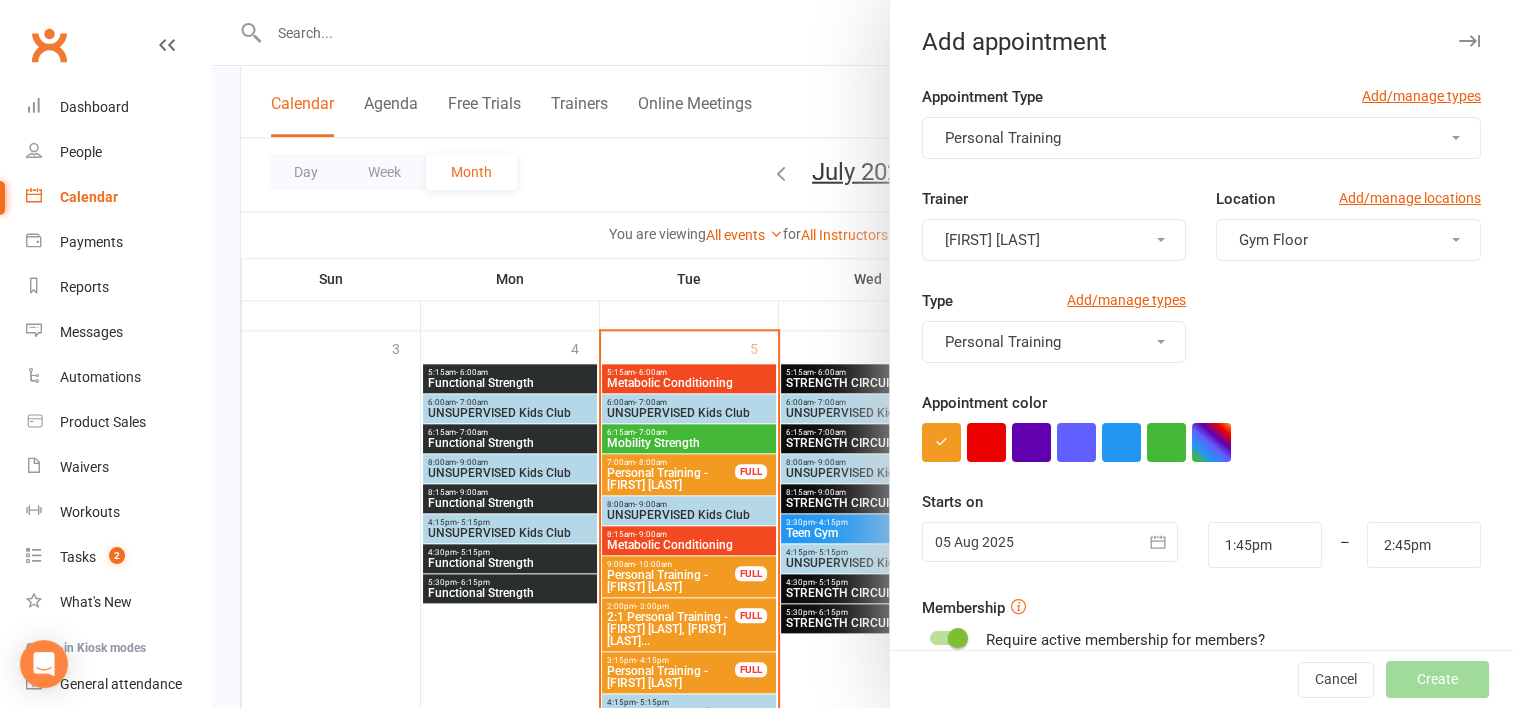 click on "[FIRST] [LAST]" at bounding box center (1054, 240) 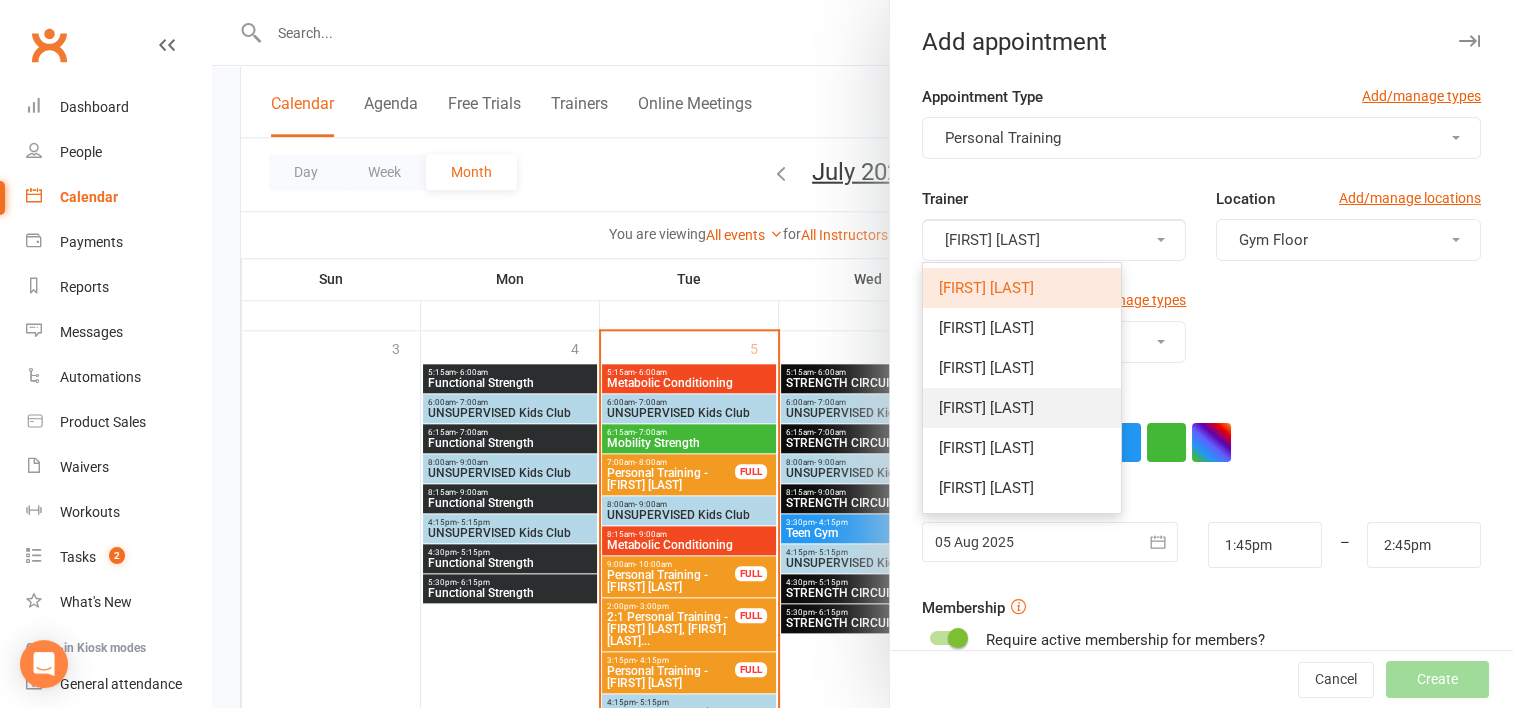 click on "[FIRST] [LAST]" at bounding box center (986, 408) 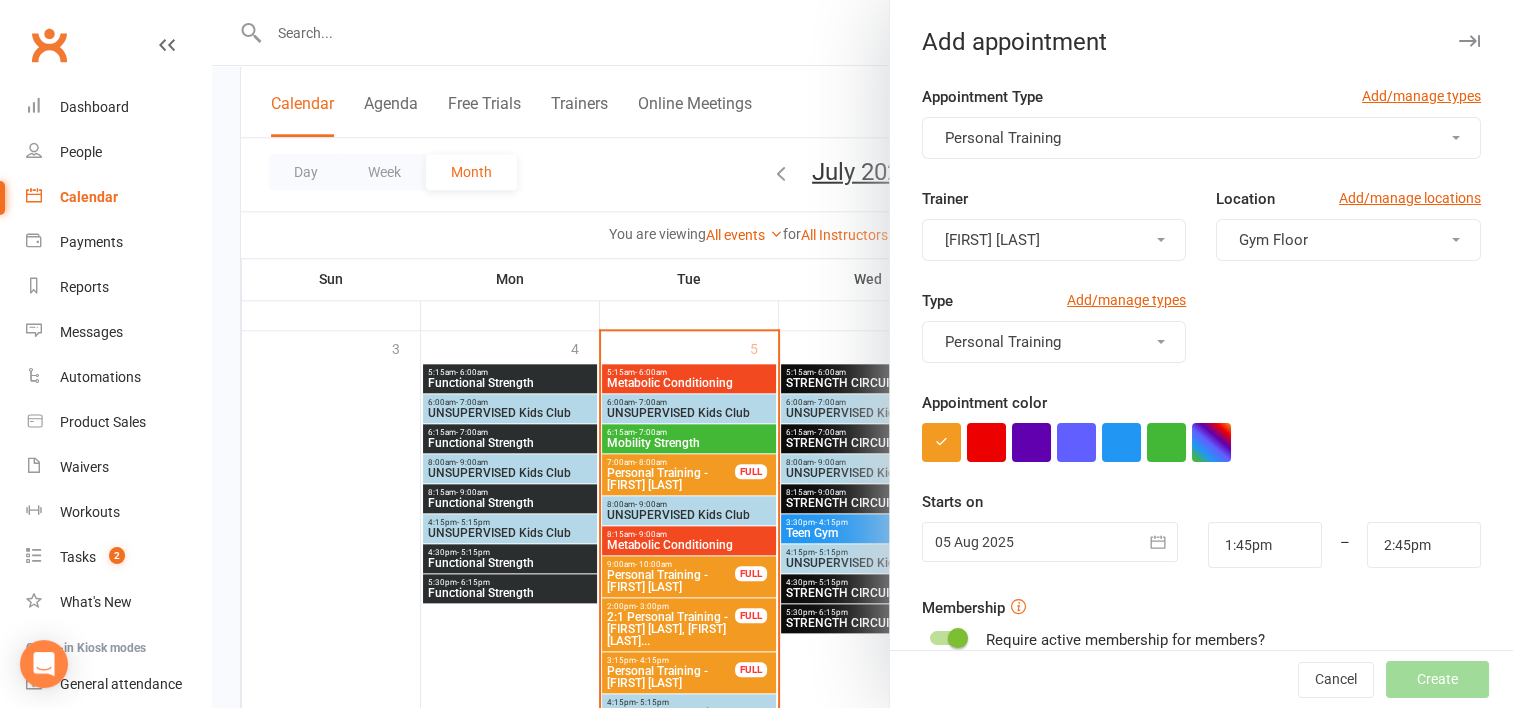 scroll, scrollTop: 148, scrollLeft: 0, axis: vertical 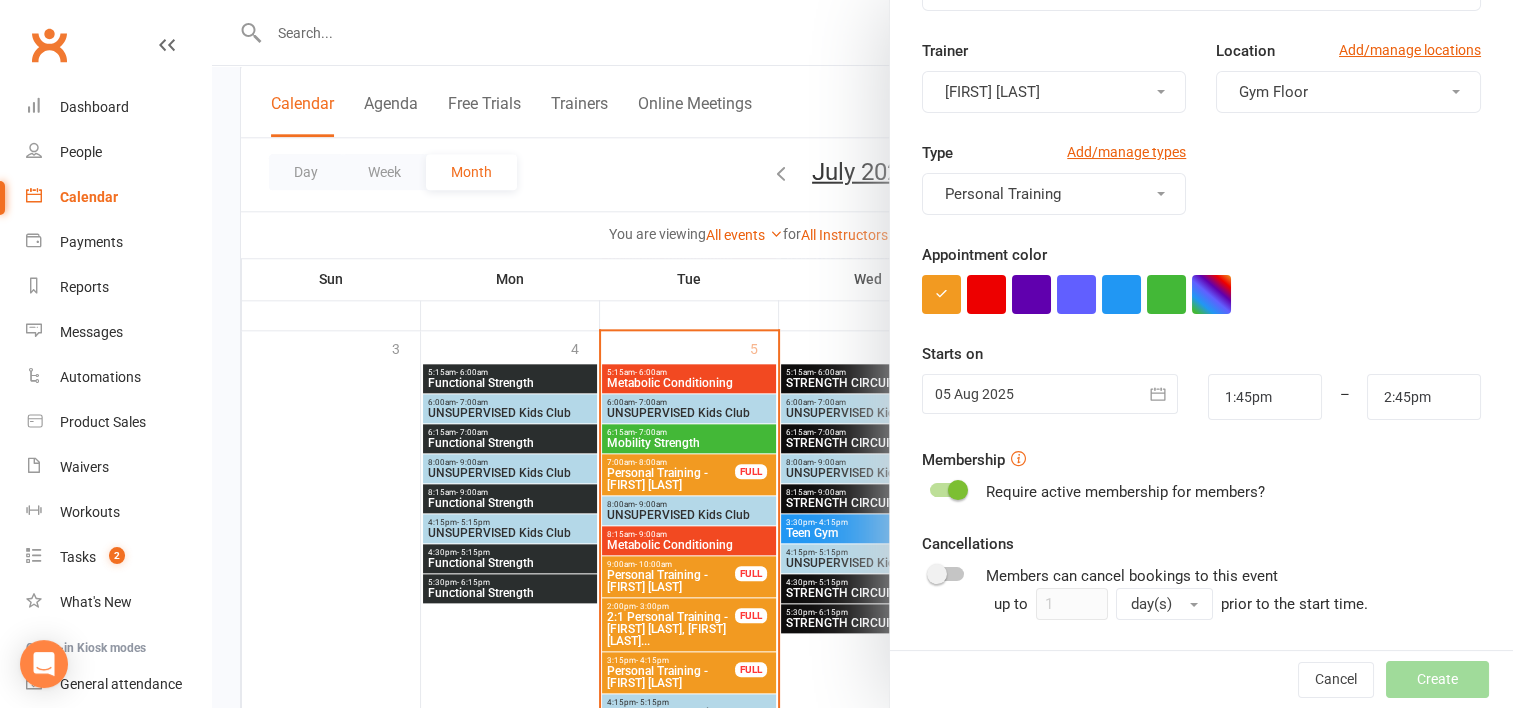 click 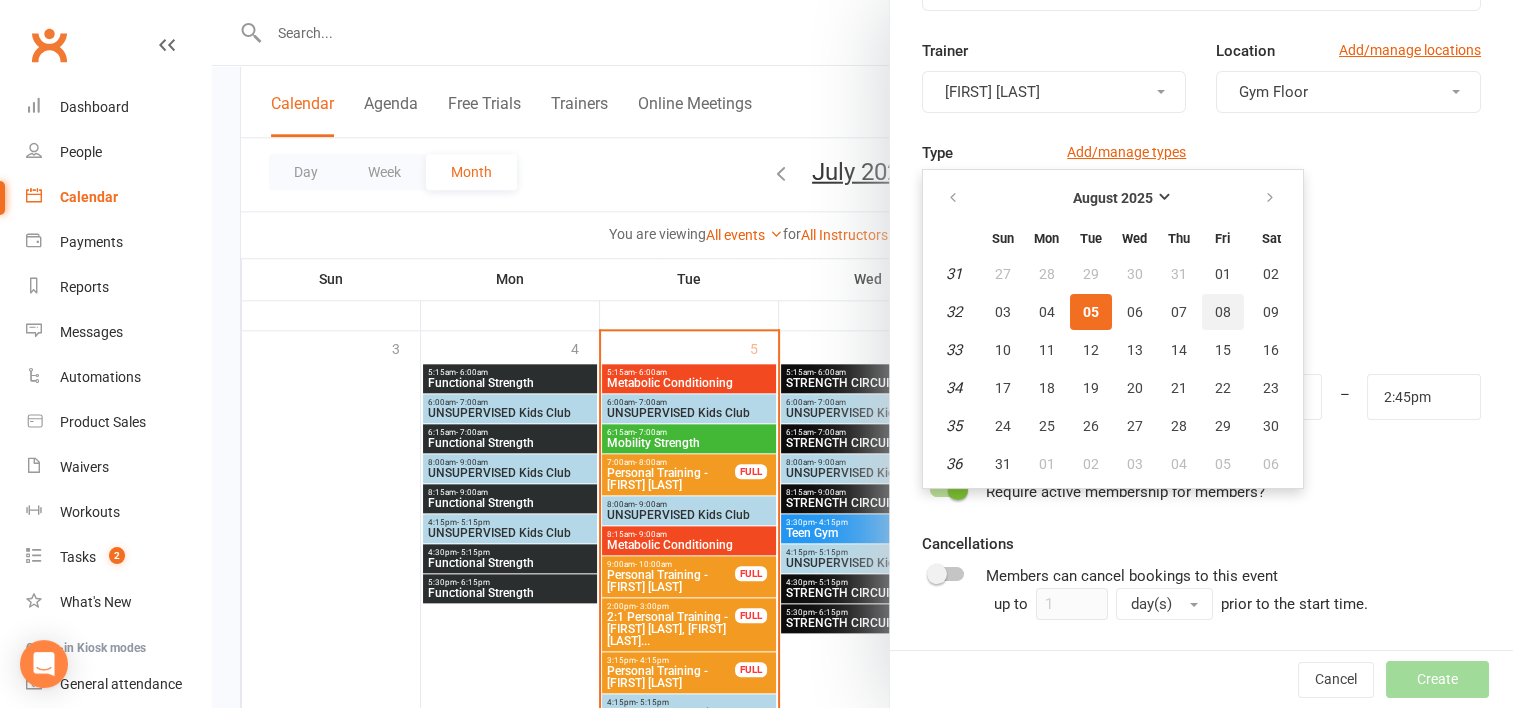 click on "08" at bounding box center (1223, 312) 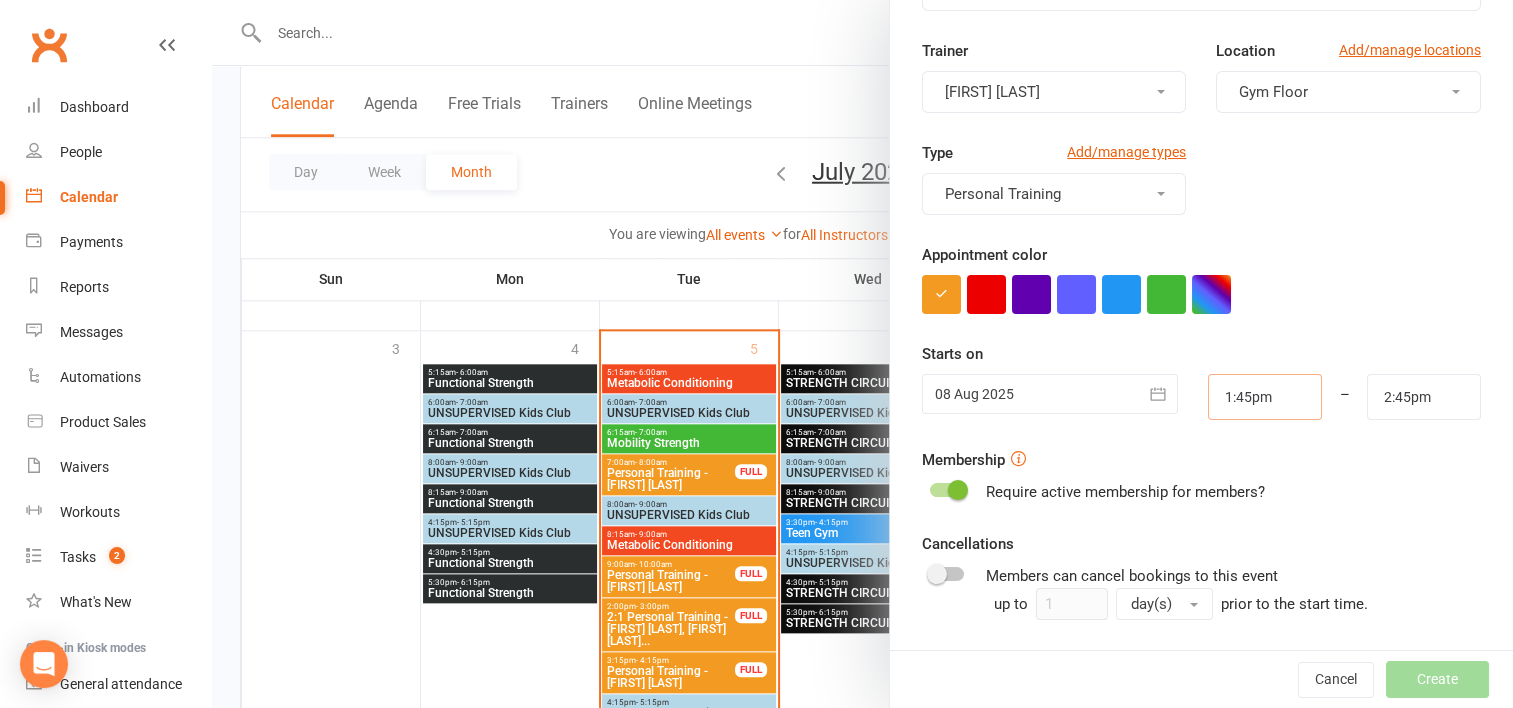 click on "1:45pm" at bounding box center [1265, 397] 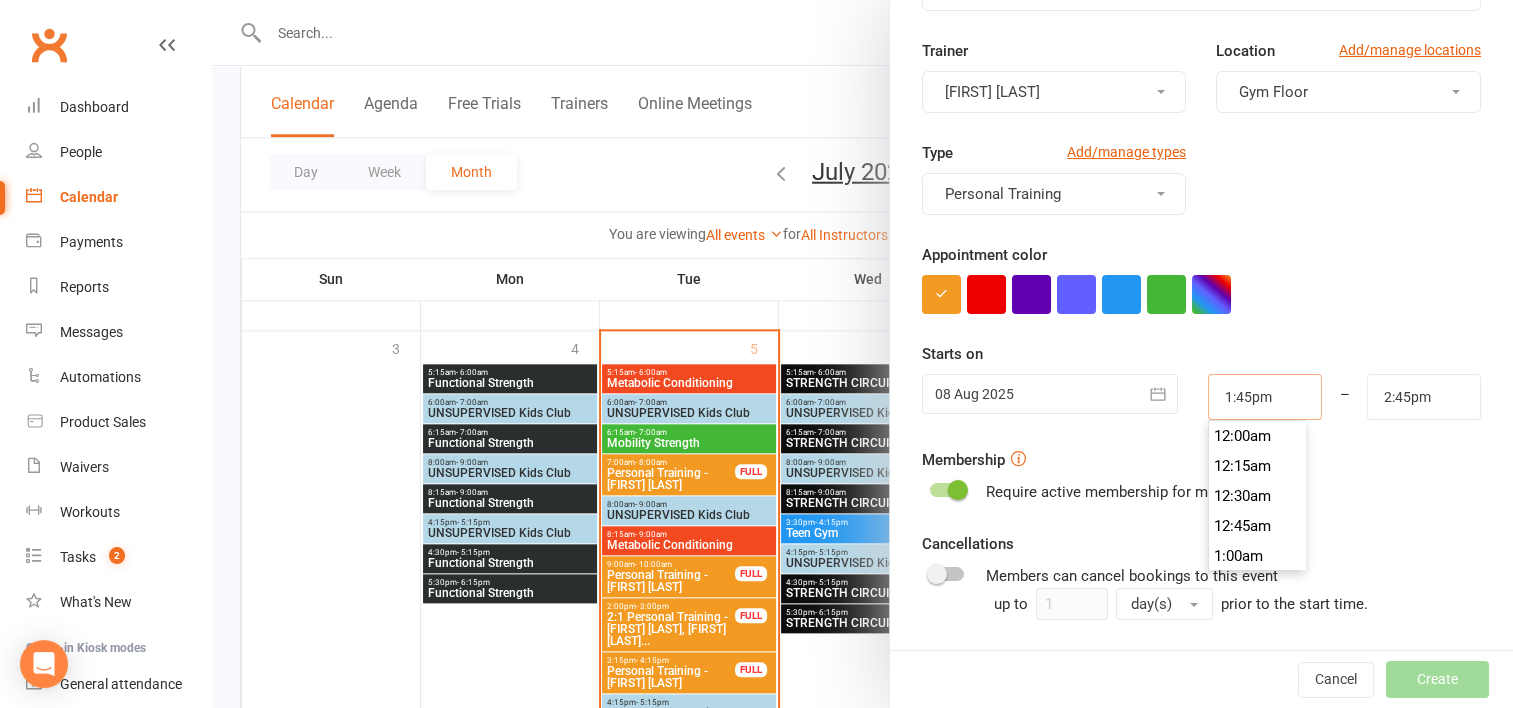 scroll, scrollTop: 1620, scrollLeft: 0, axis: vertical 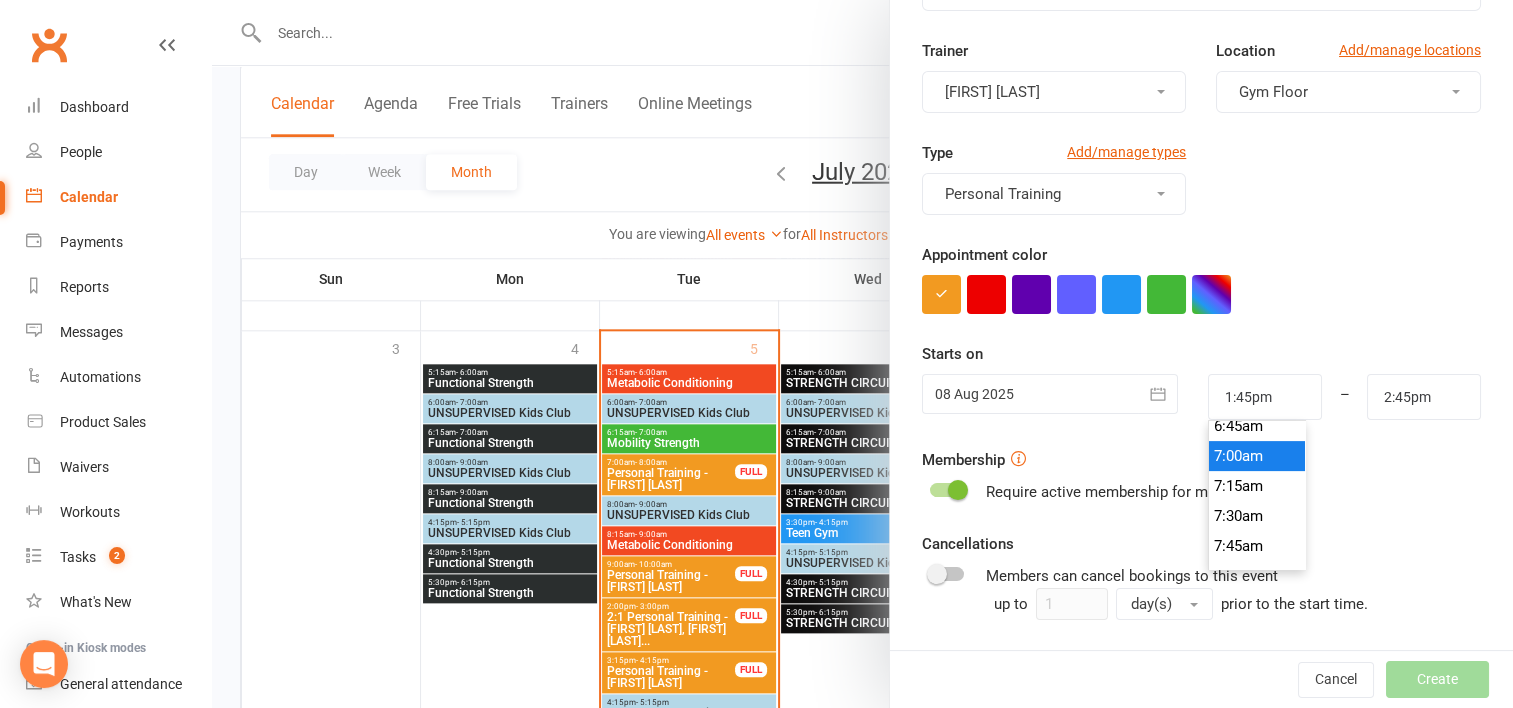 type on "7:00am" 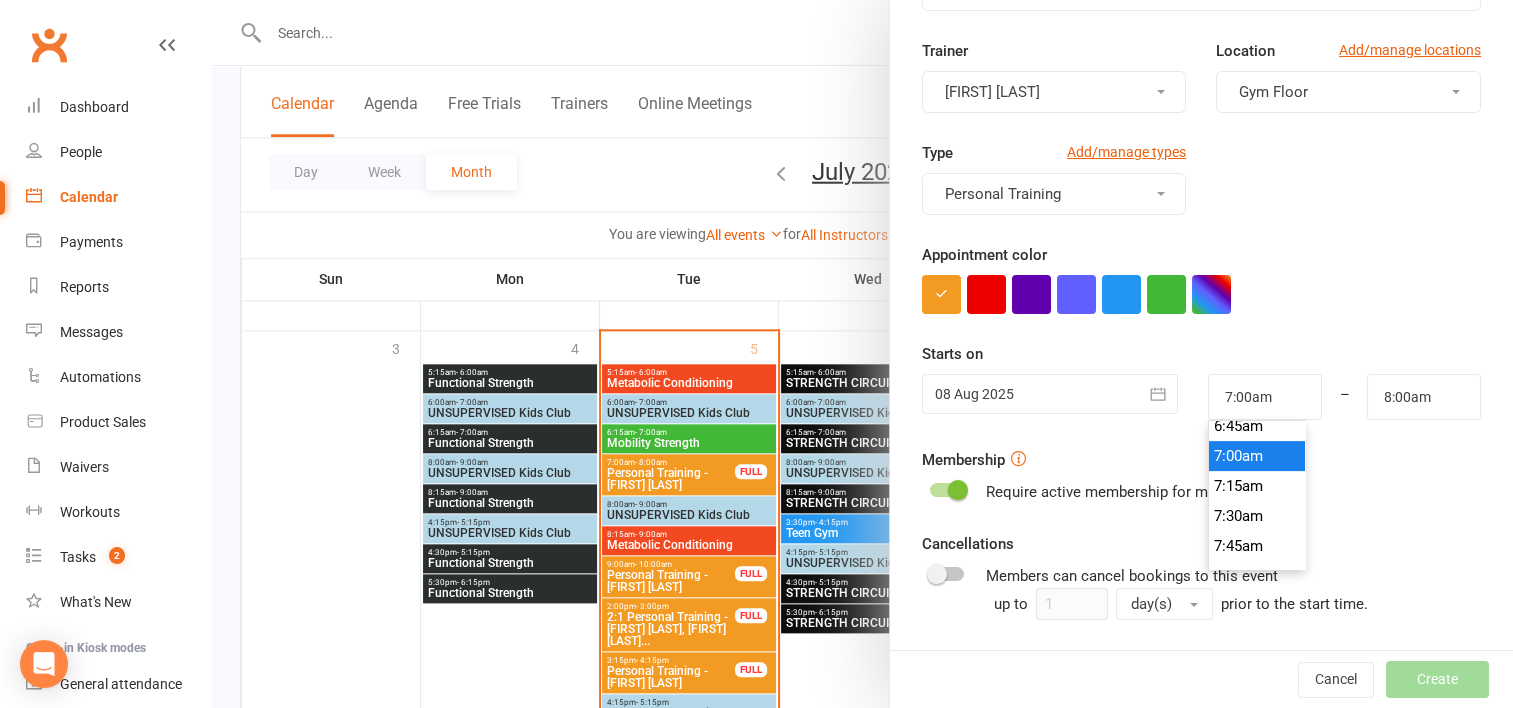 click on "7:00am" at bounding box center (1257, 456) 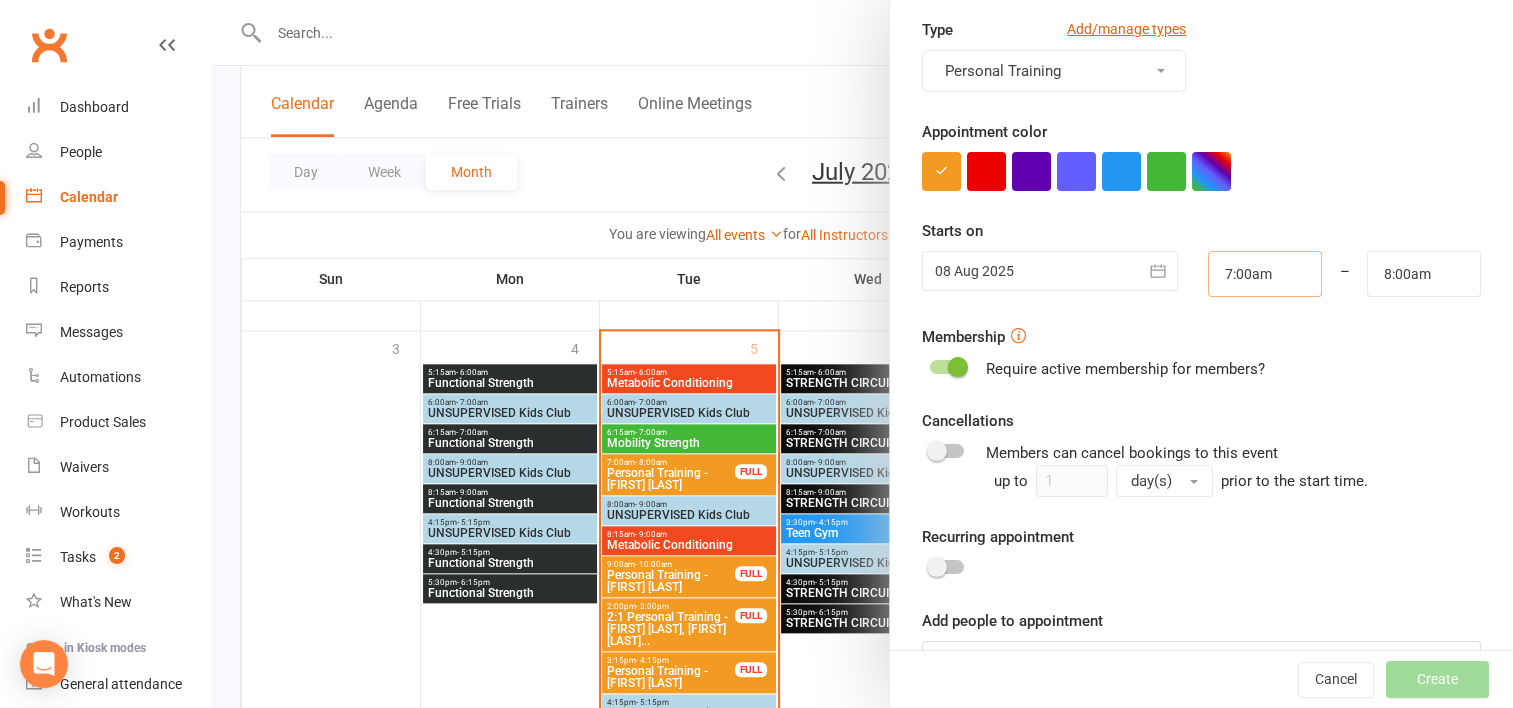 scroll, scrollTop: 329, scrollLeft: 0, axis: vertical 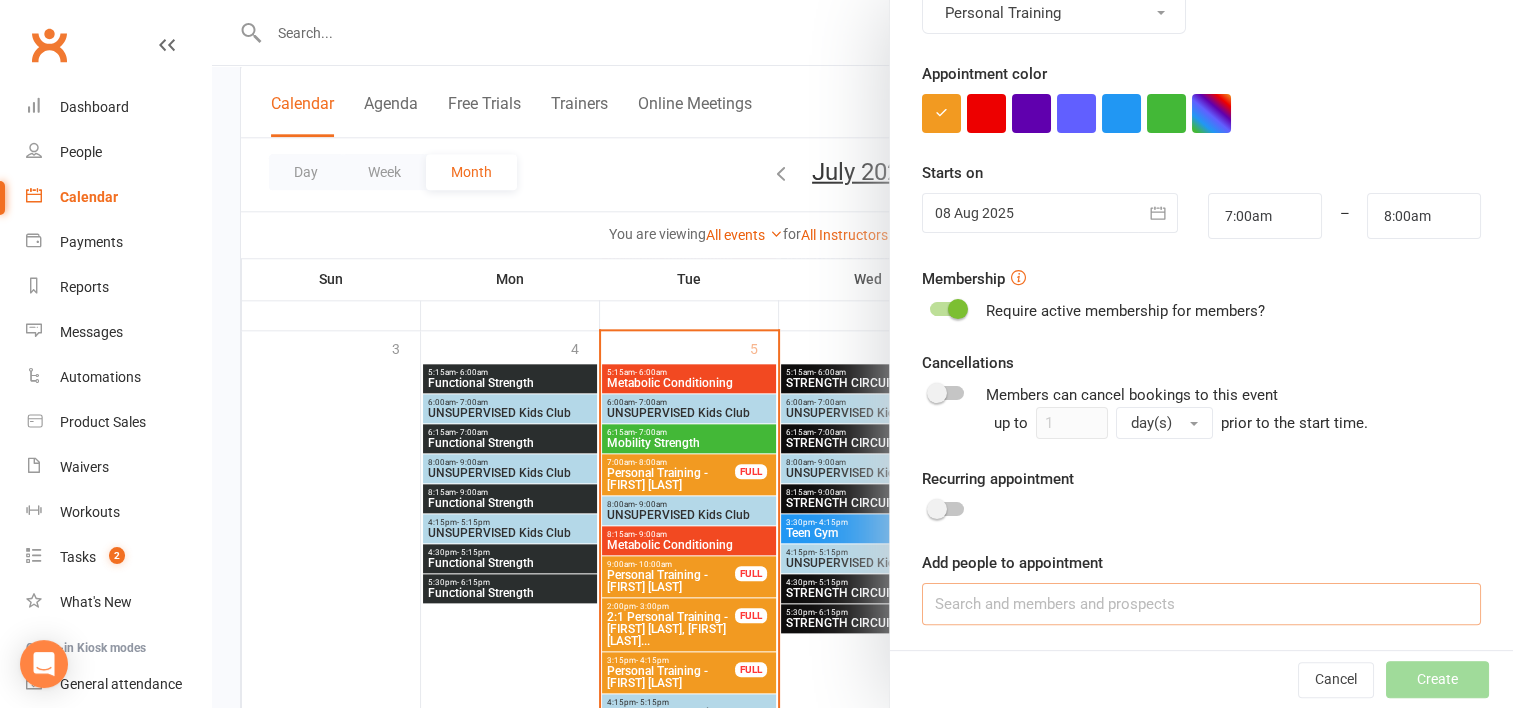 click at bounding box center [1201, 604] 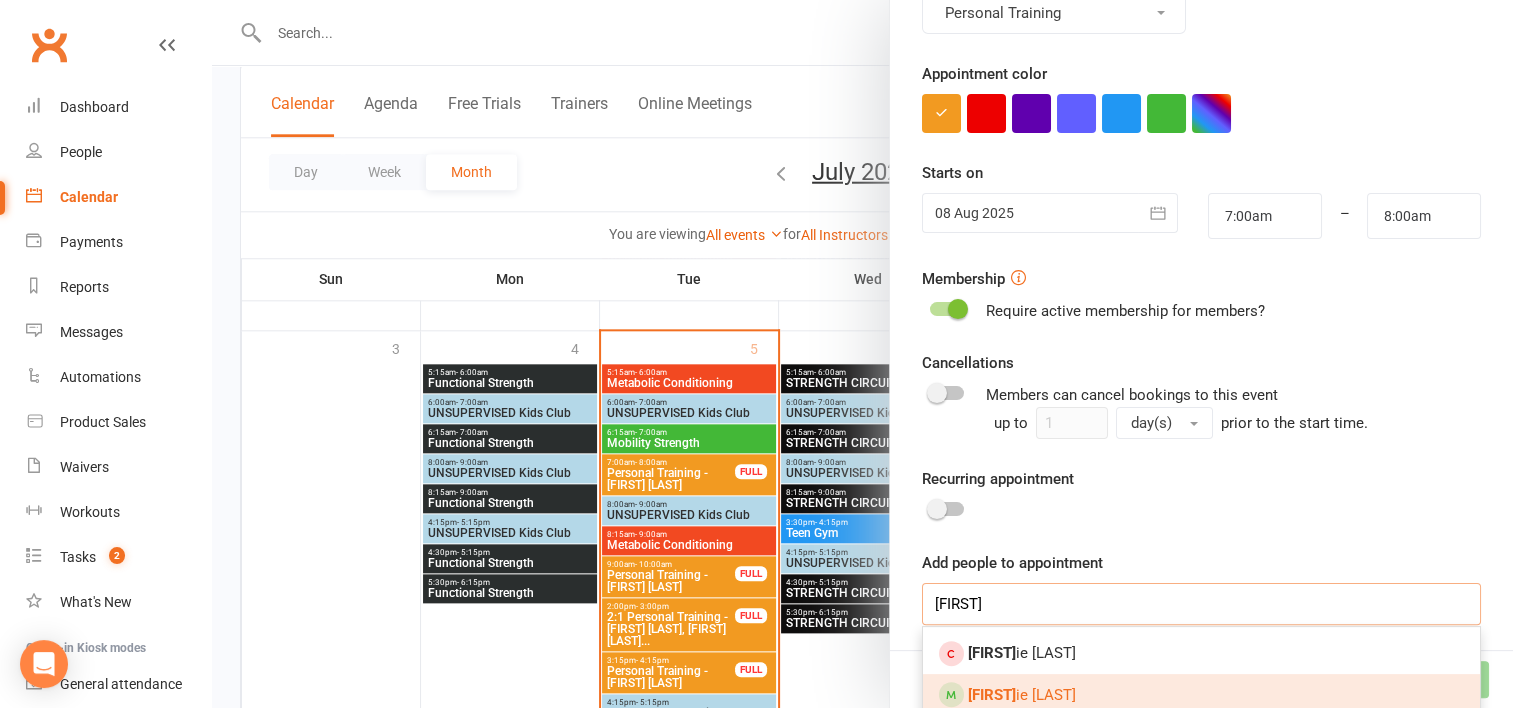 scroll, scrollTop: 340, scrollLeft: 0, axis: vertical 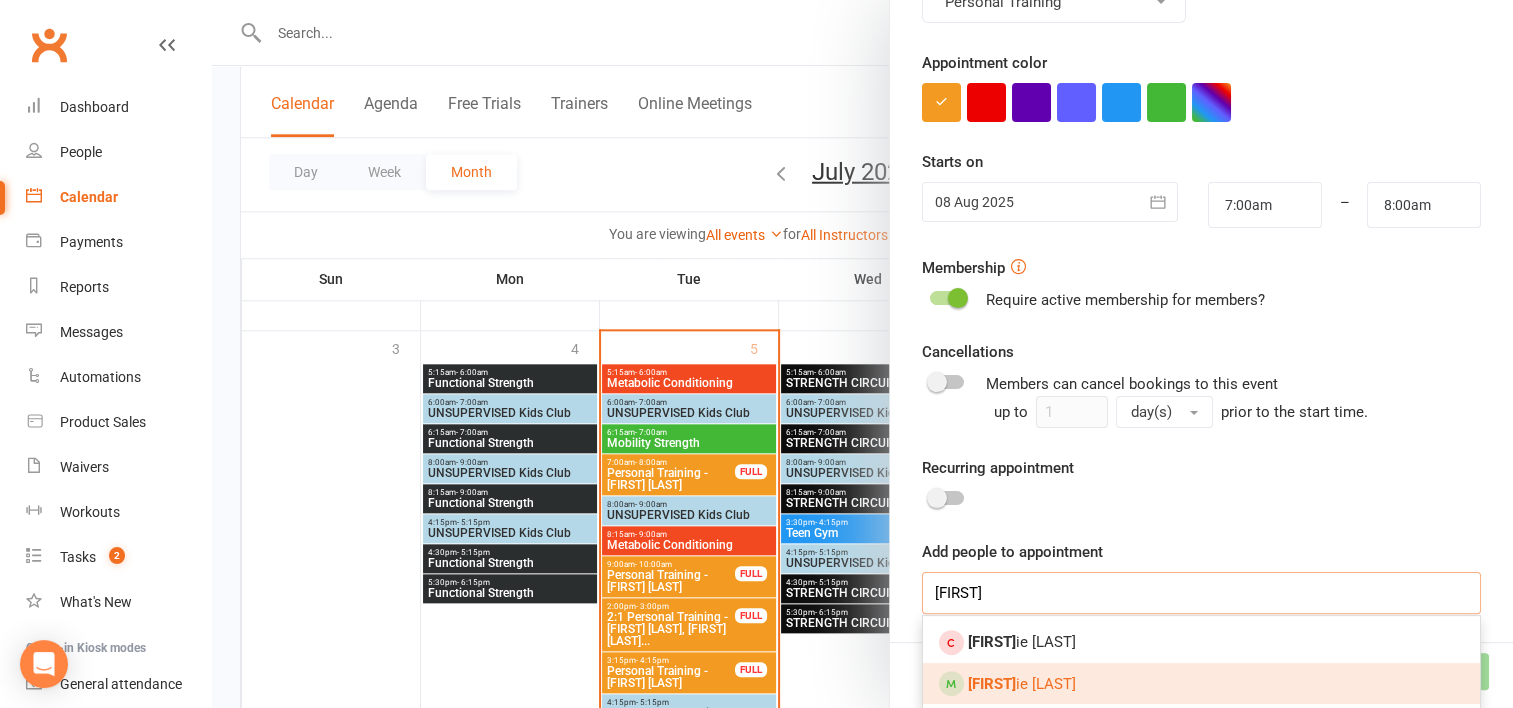 type on "[FIRST]" 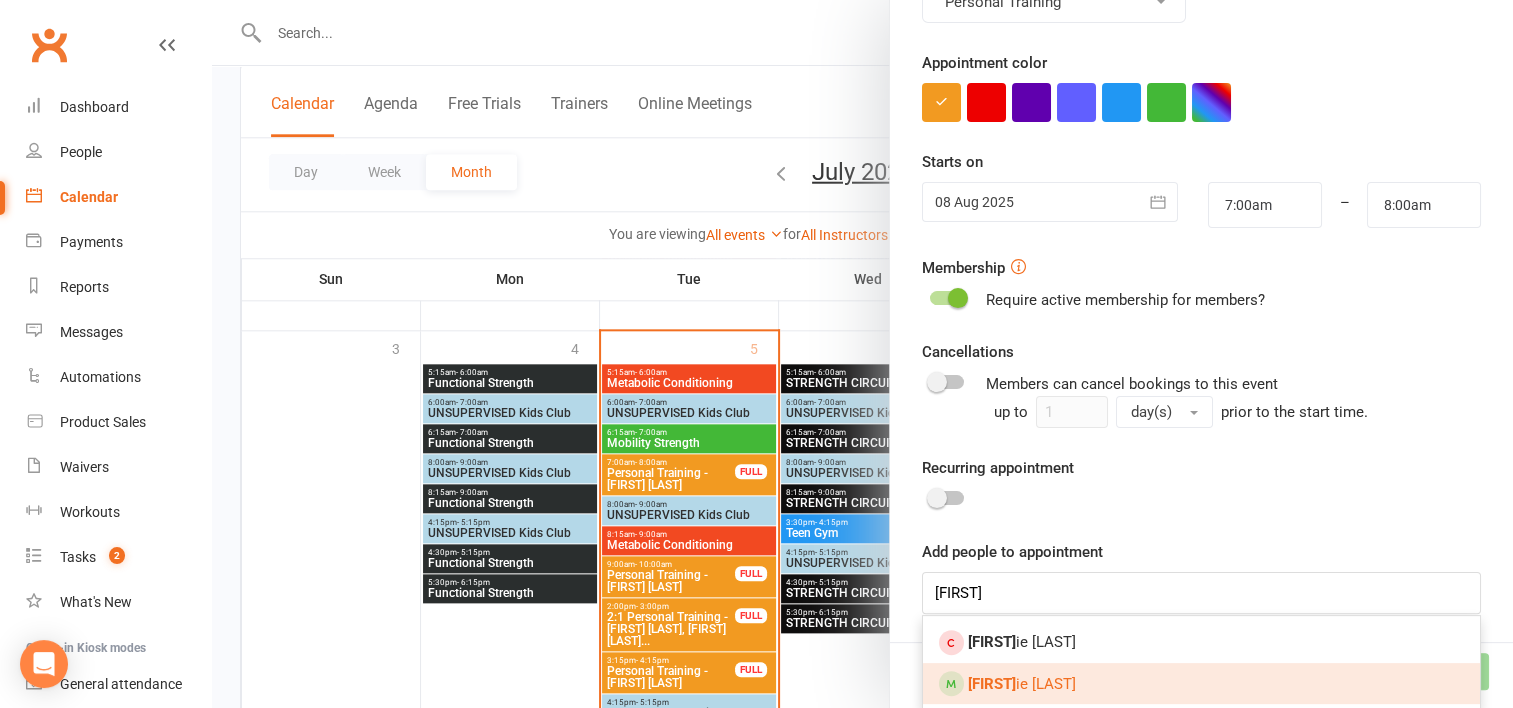 click on "[FIRST] [LAST]" at bounding box center [1022, 684] 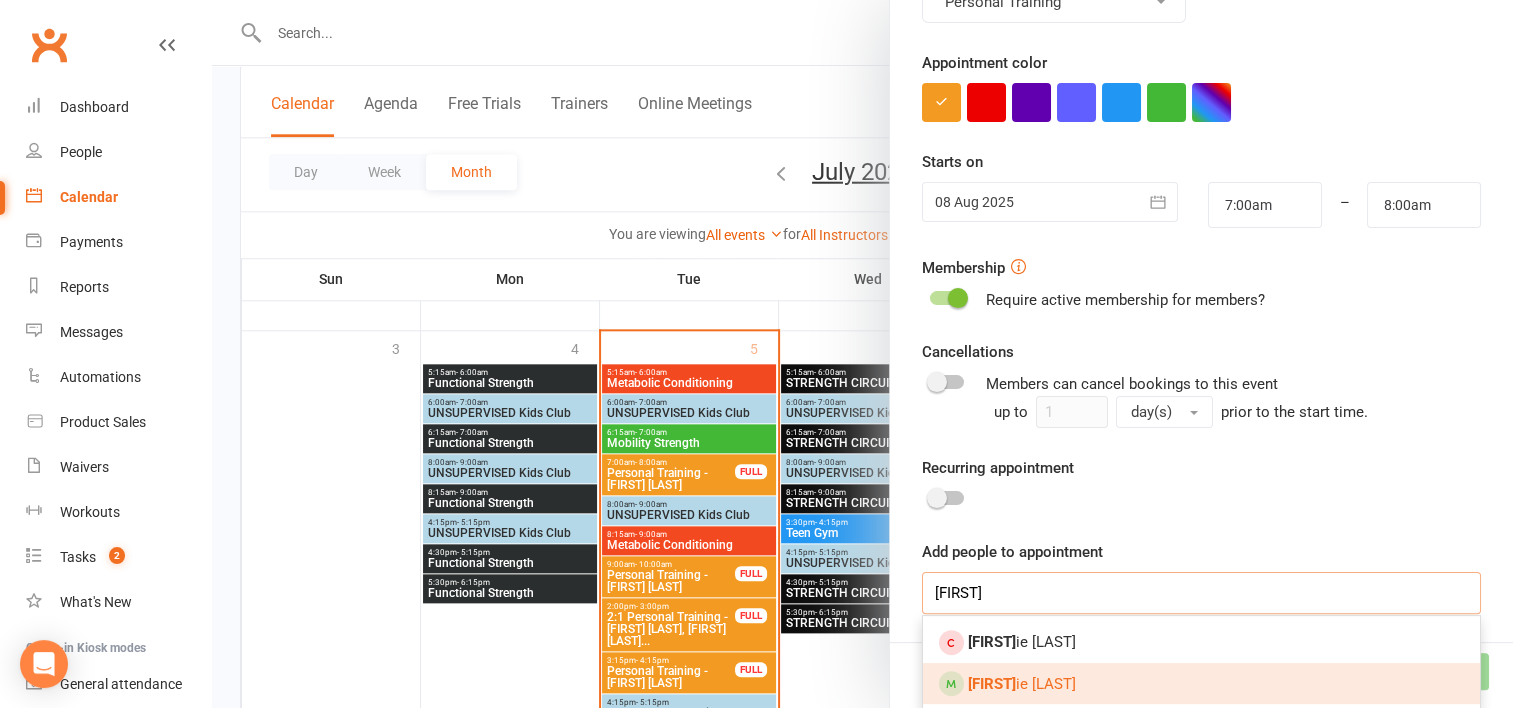 type 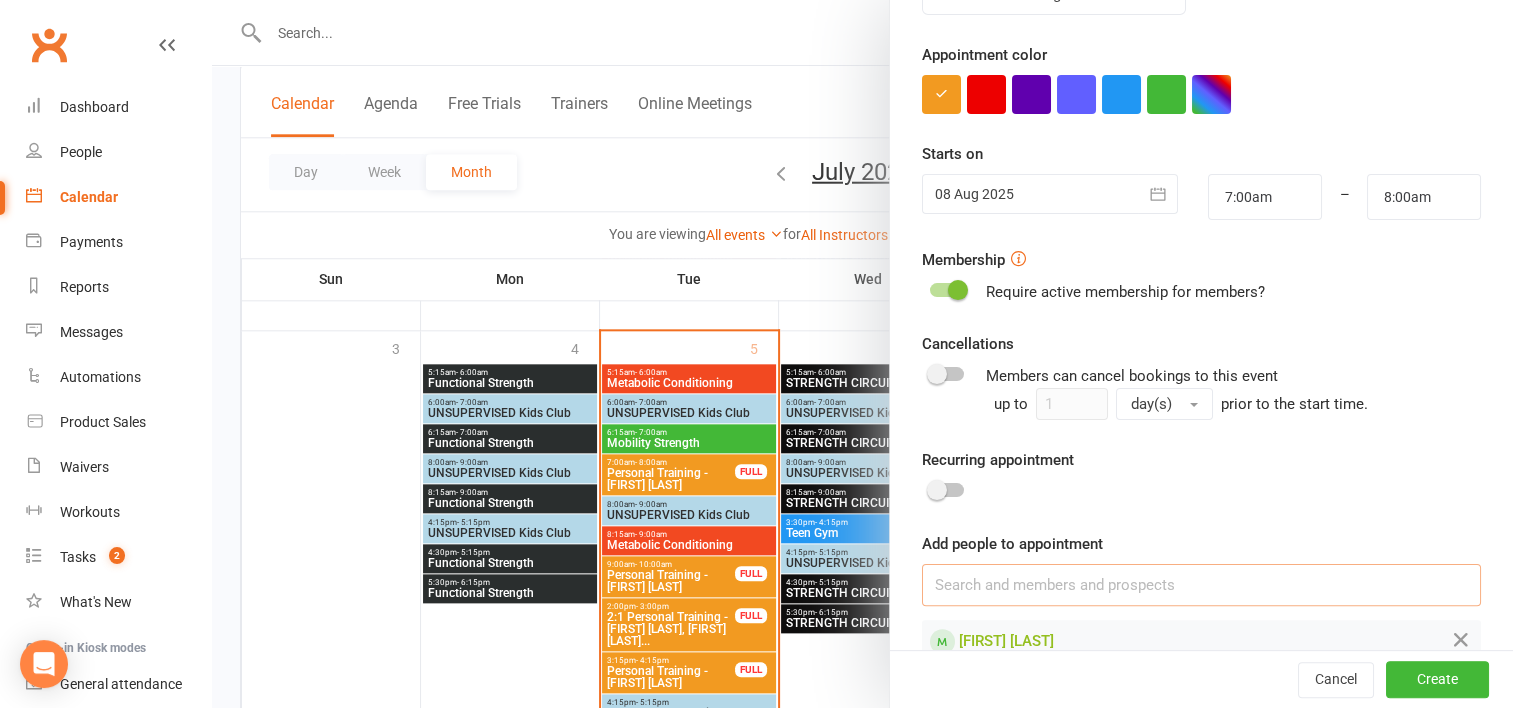 scroll, scrollTop: 385, scrollLeft: 0, axis: vertical 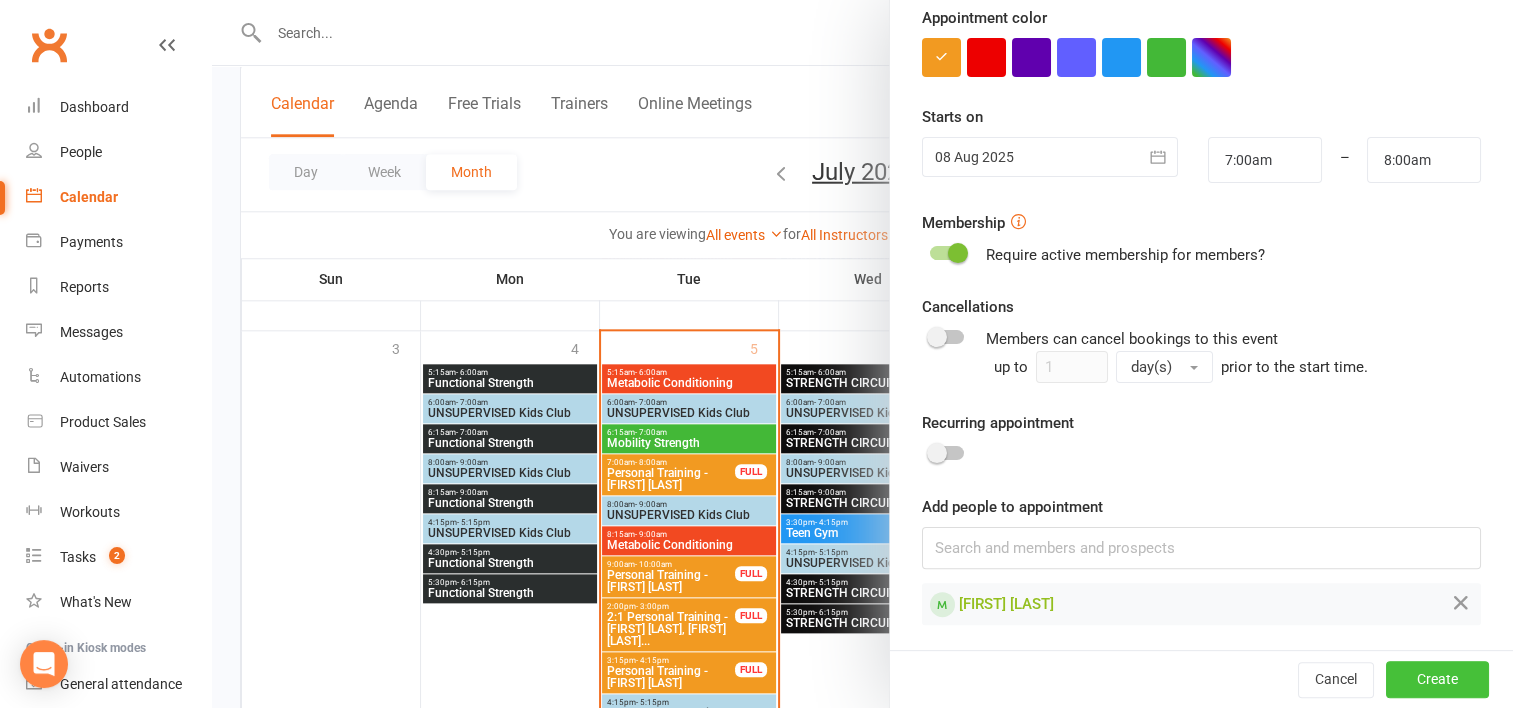 click on "Create" at bounding box center (1437, 680) 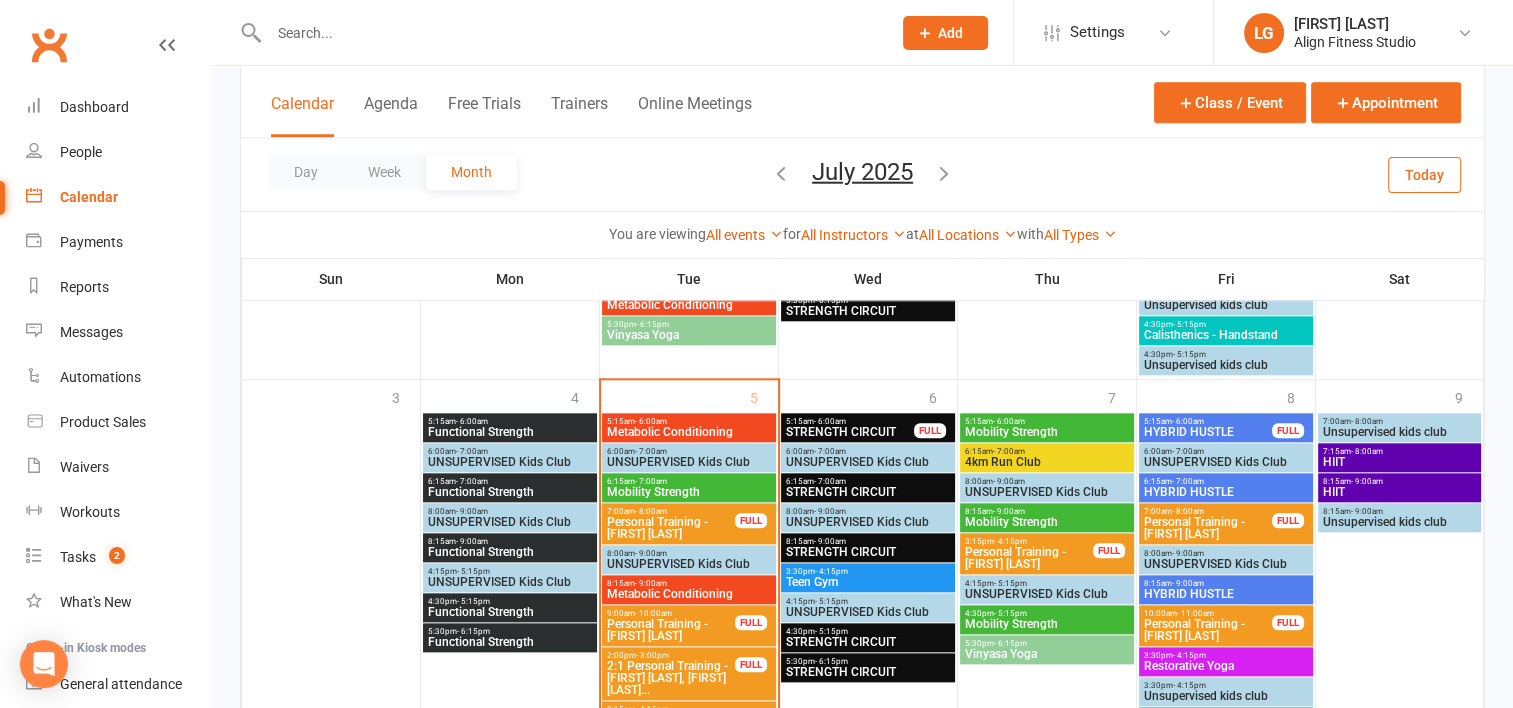 scroll, scrollTop: 2080, scrollLeft: 0, axis: vertical 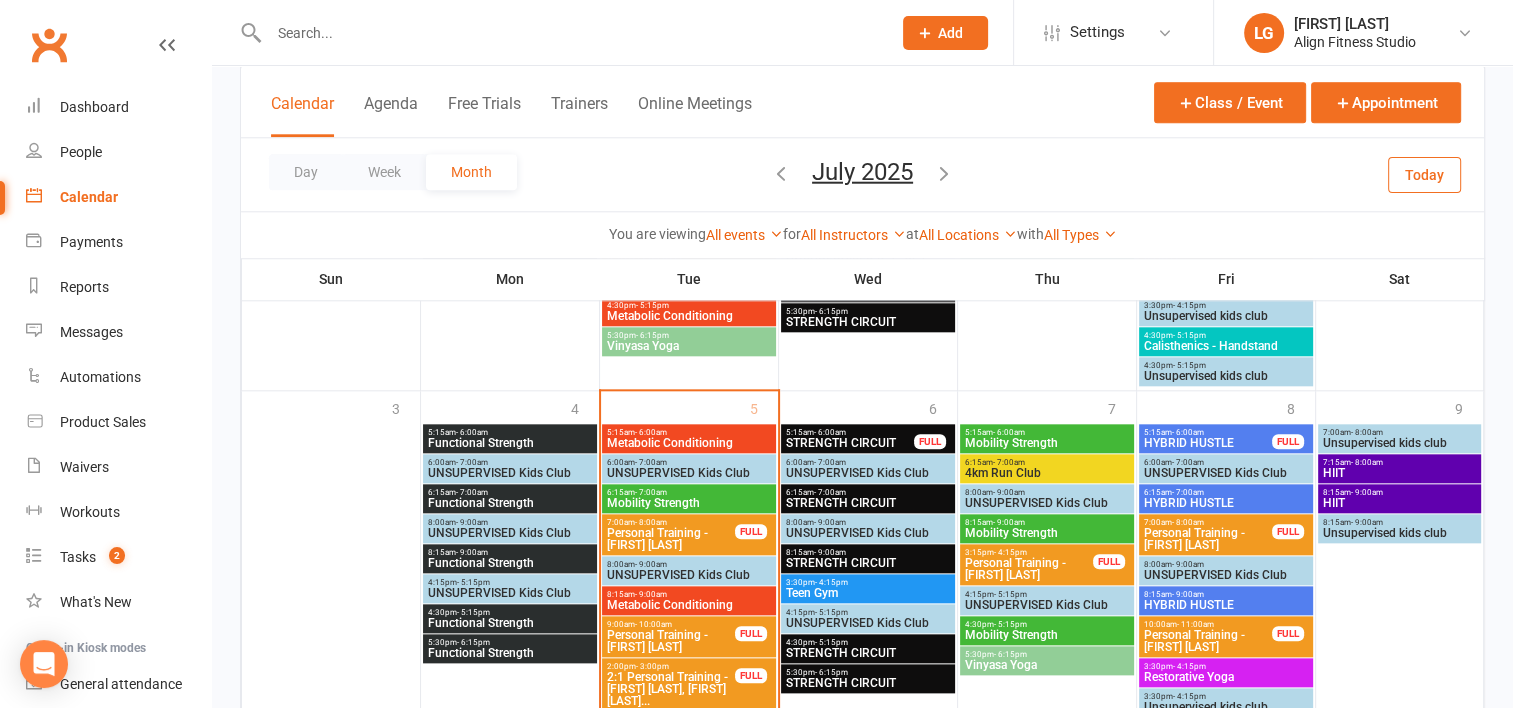 click at bounding box center (944, 172) 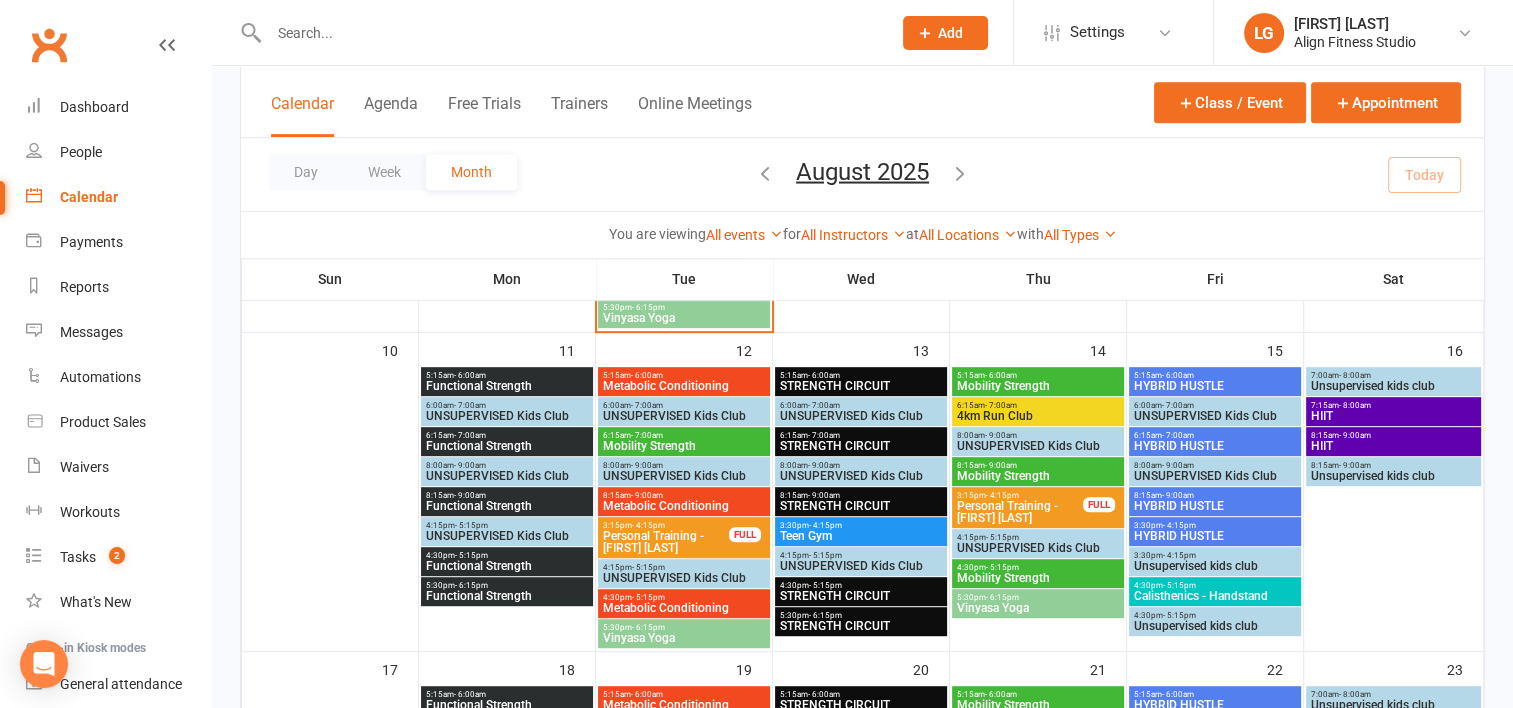 scroll, scrollTop: 958, scrollLeft: 0, axis: vertical 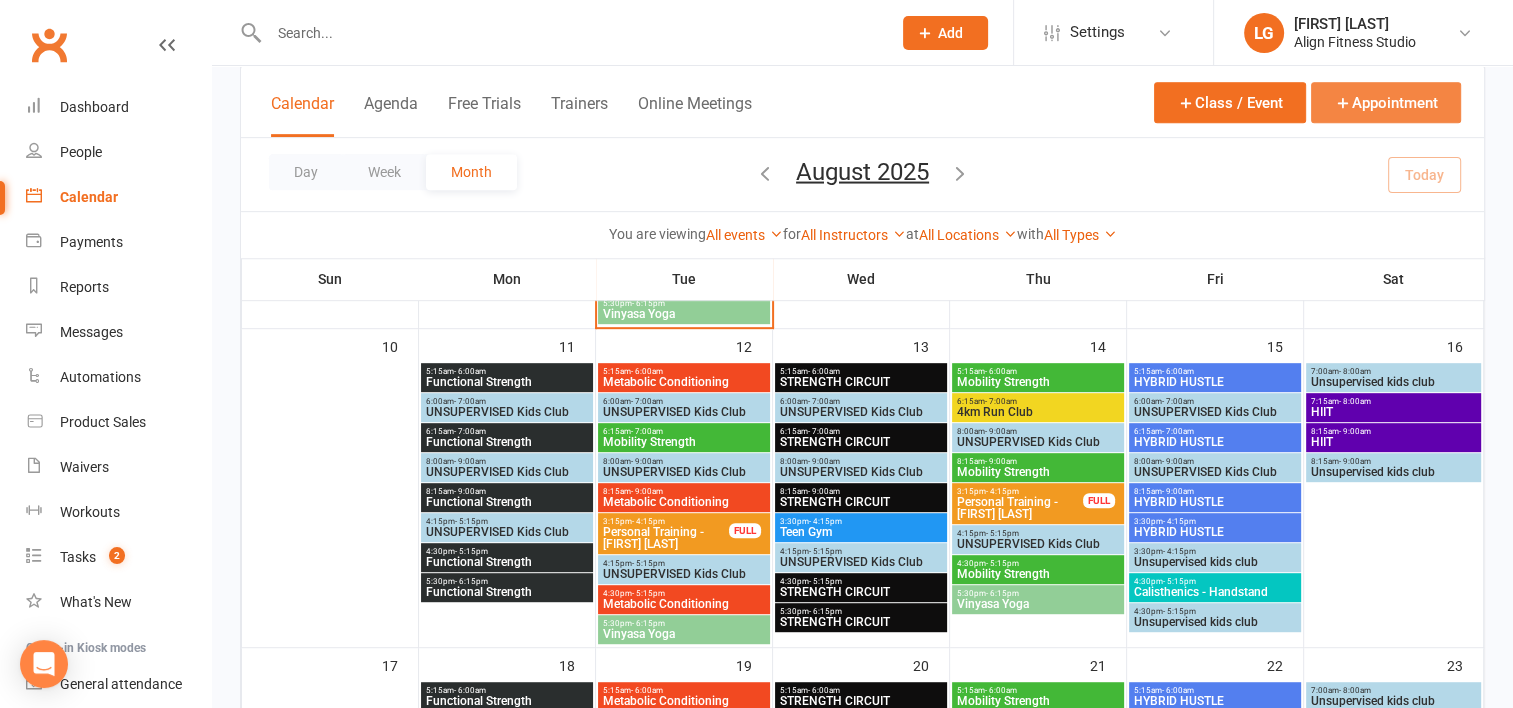 click on "Appointment" at bounding box center [1386, 102] 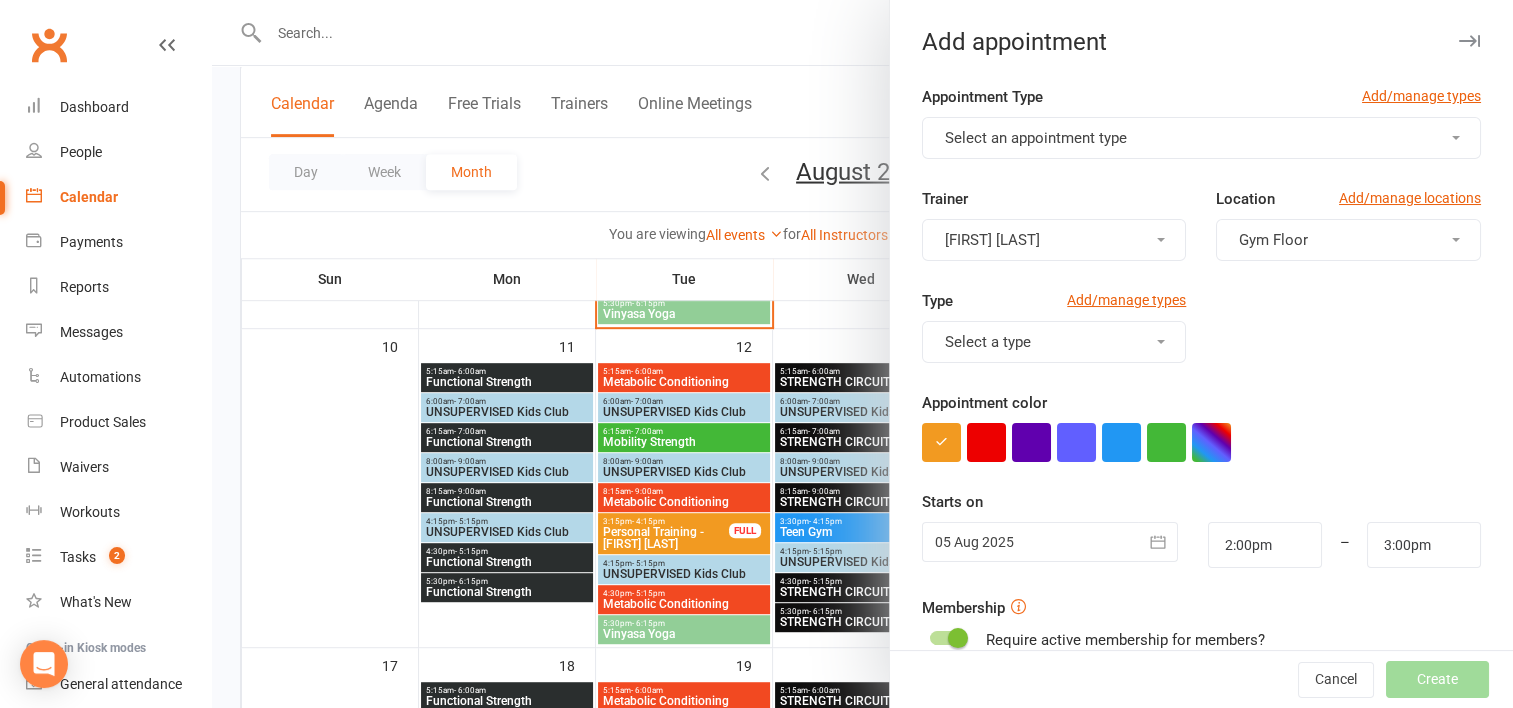 click on "Select an appointment type" at bounding box center [1036, 138] 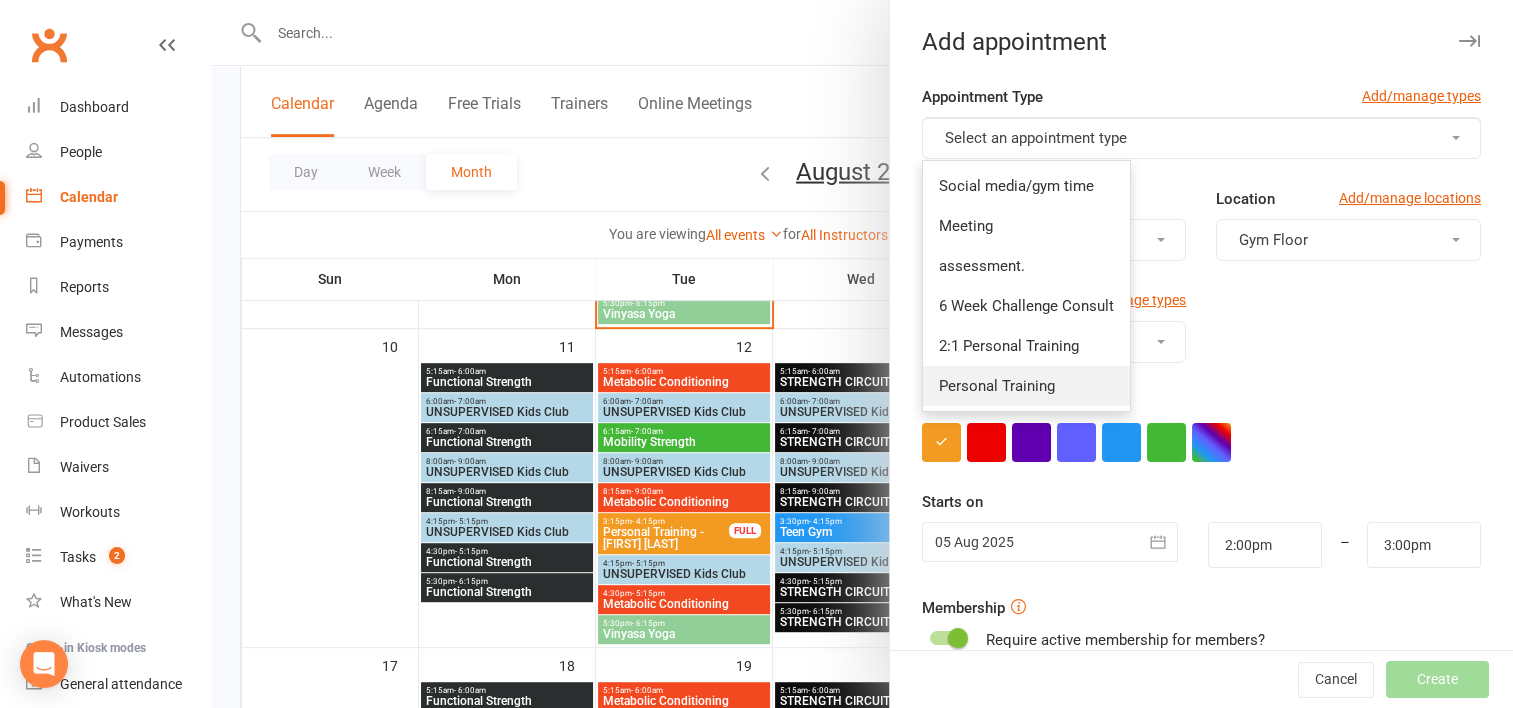 click on "Personal Training" at bounding box center [997, 386] 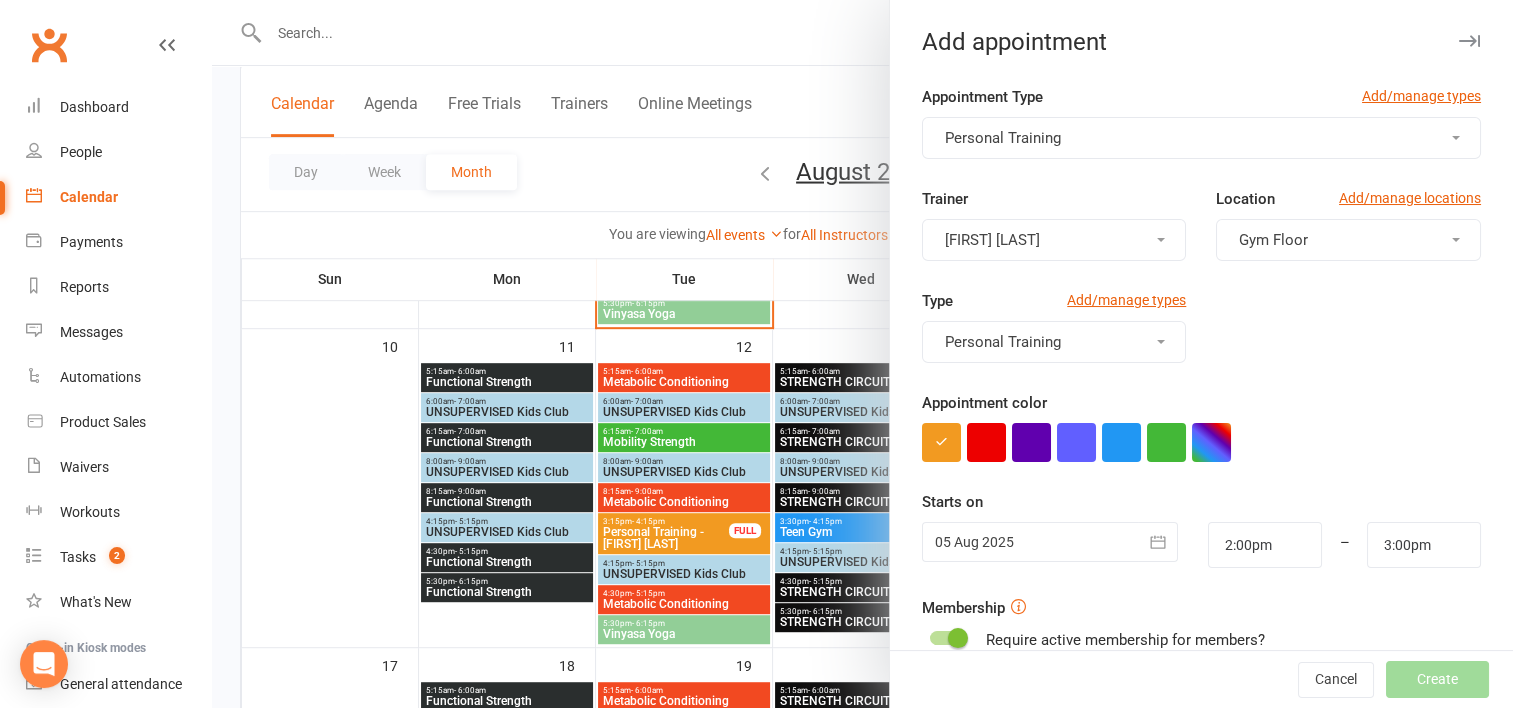click on "[FIRST] [LAST]" at bounding box center [1054, 240] 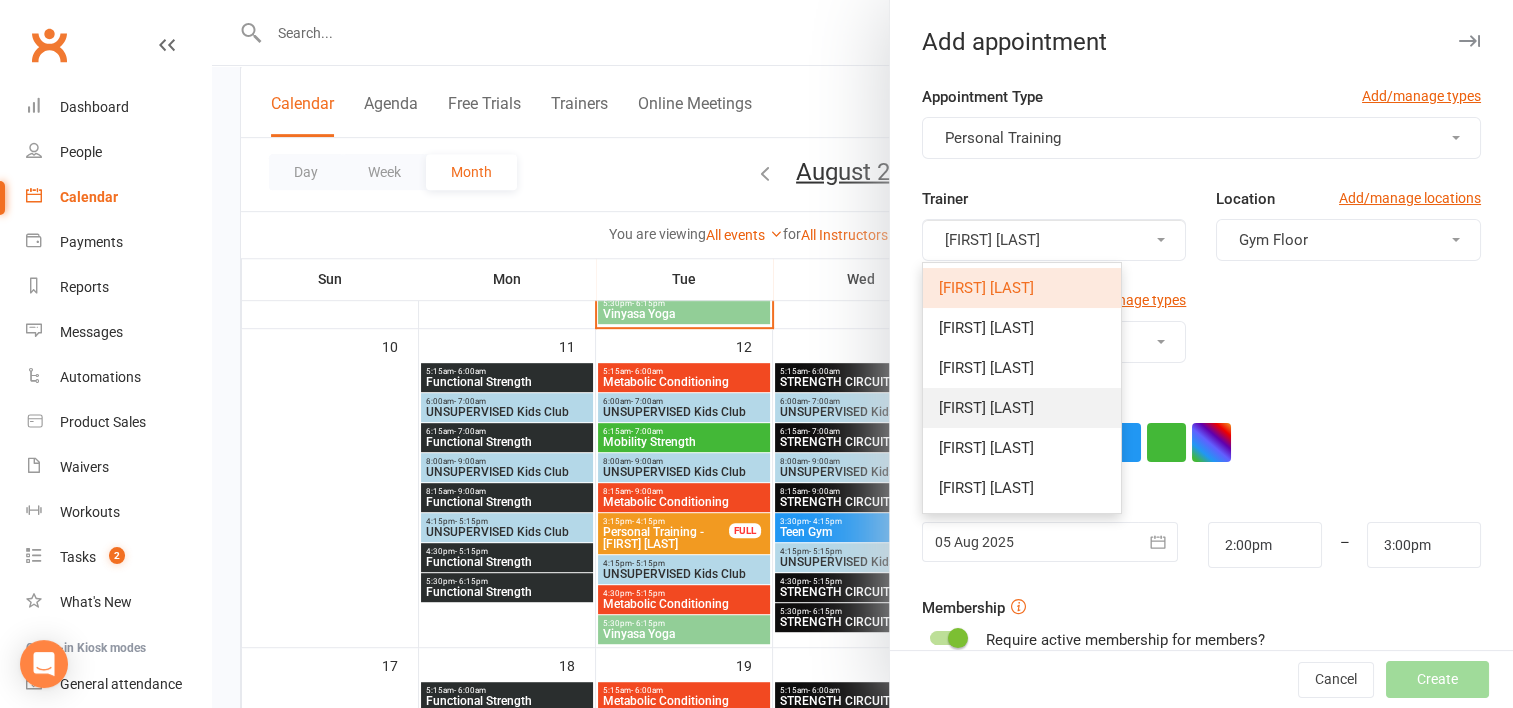 click on "[FIRST] [LAST]" at bounding box center (986, 408) 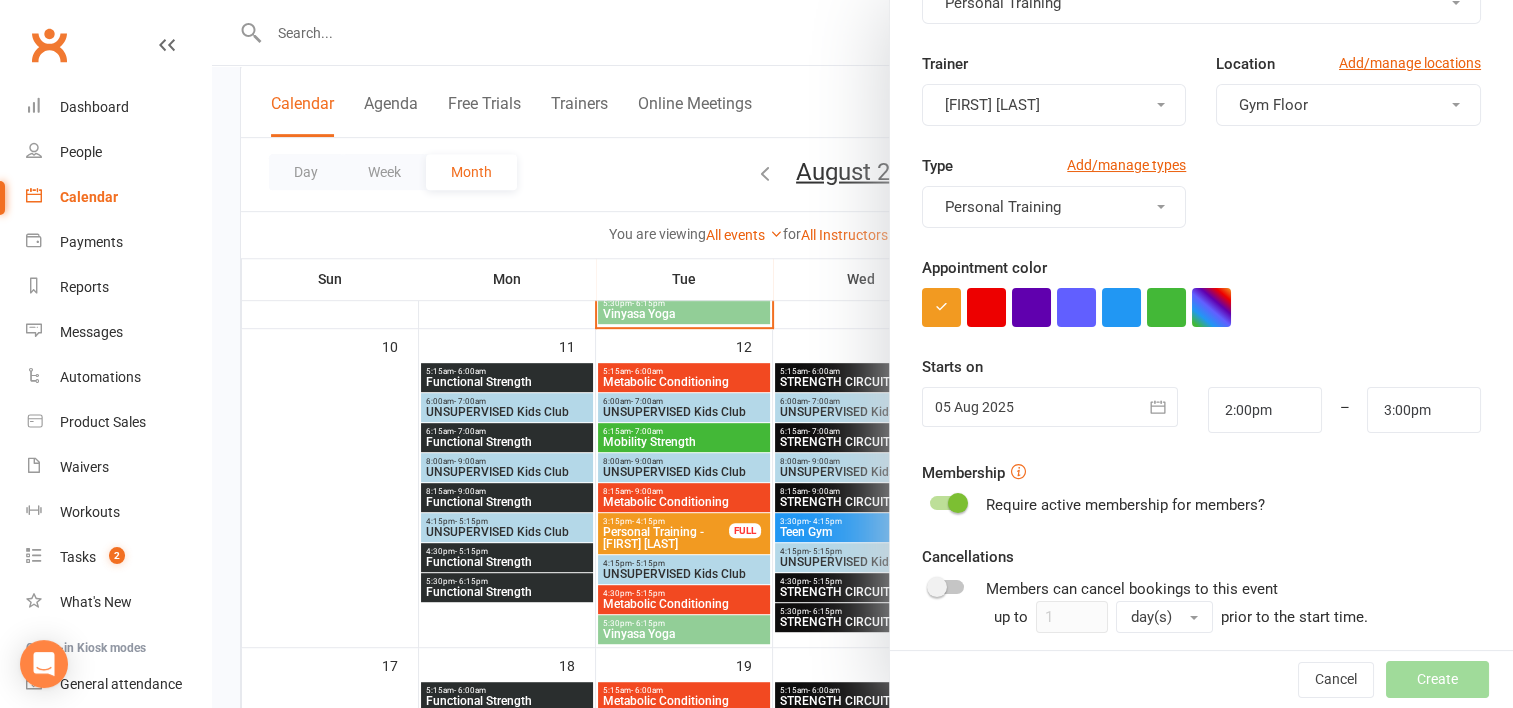scroll, scrollTop: 156, scrollLeft: 0, axis: vertical 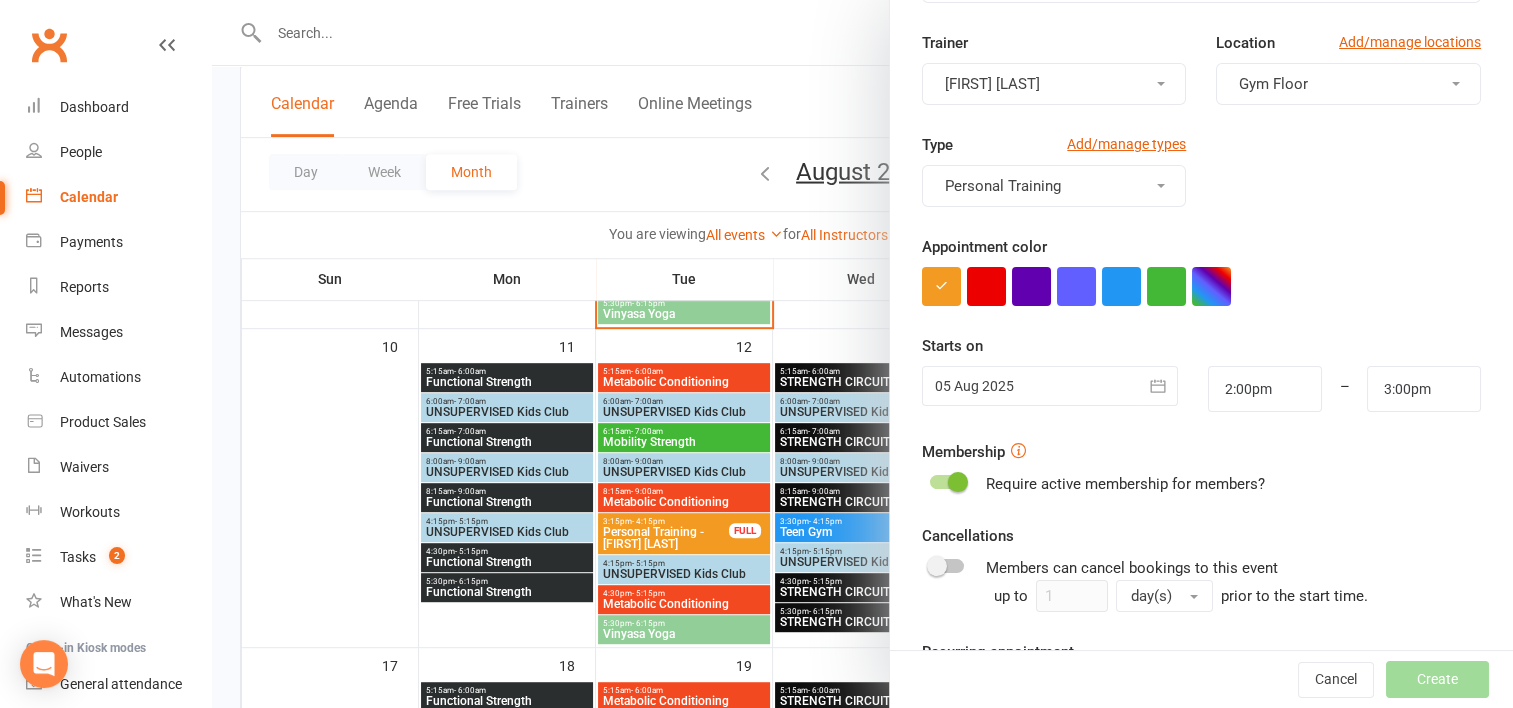 click at bounding box center [1158, 386] 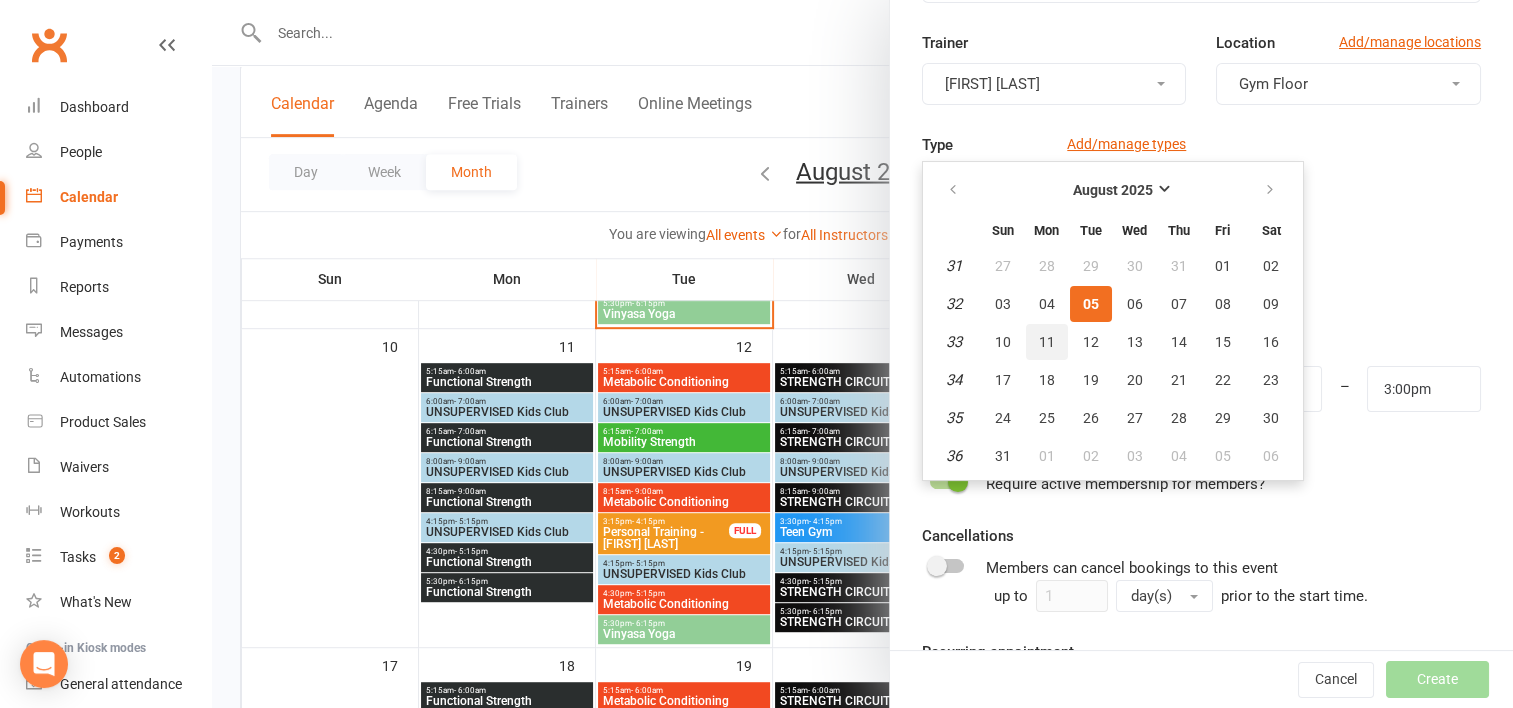 click on "11" at bounding box center (1047, 342) 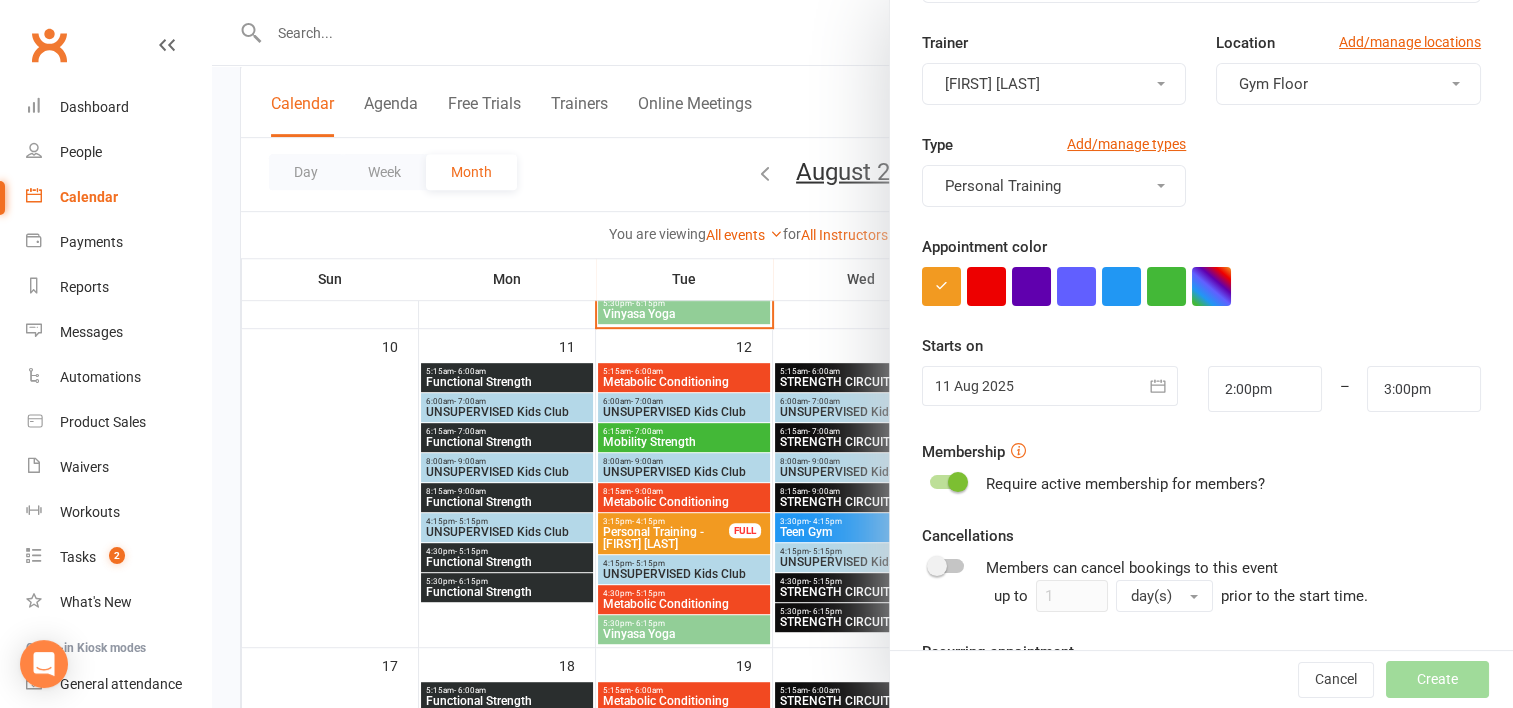 scroll, scrollTop: 196, scrollLeft: 0, axis: vertical 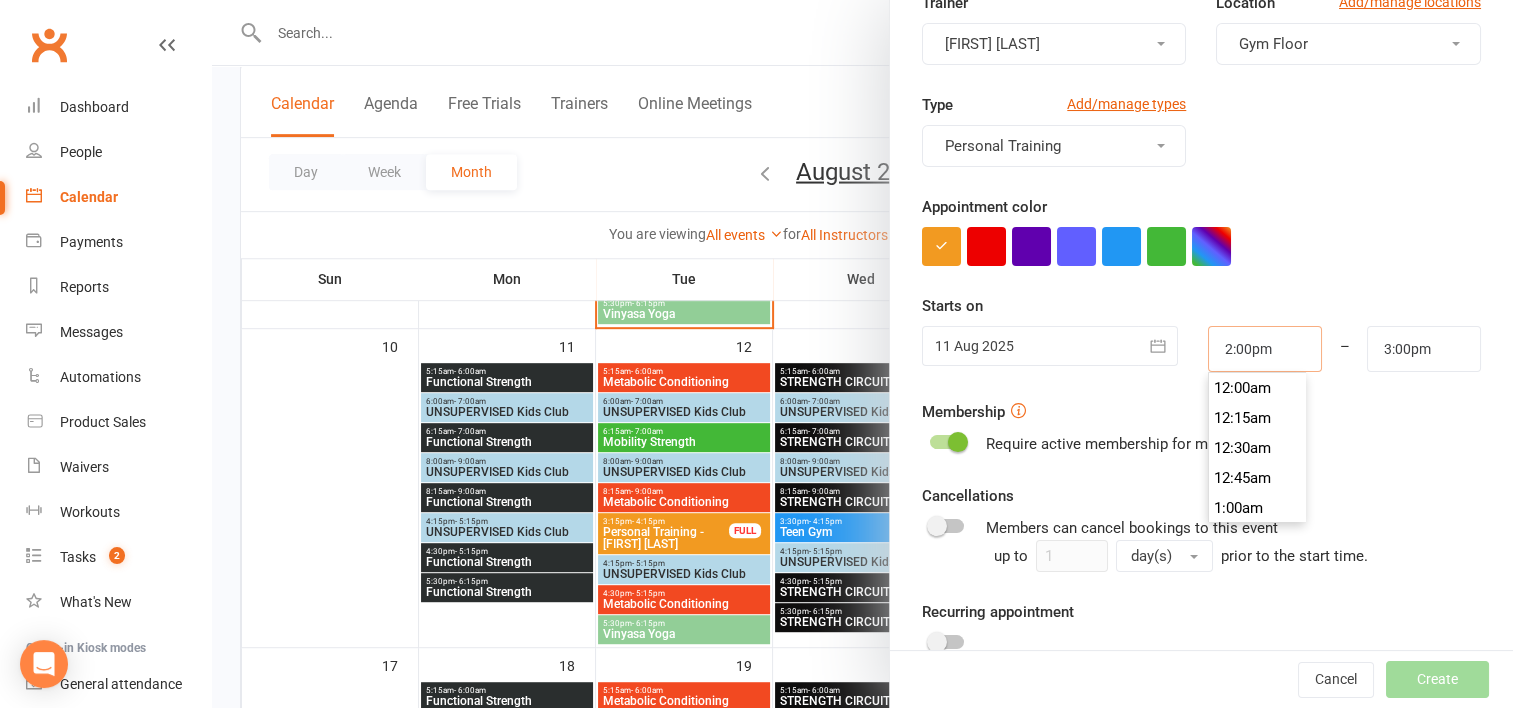 click on "2:00pm" at bounding box center [1265, 349] 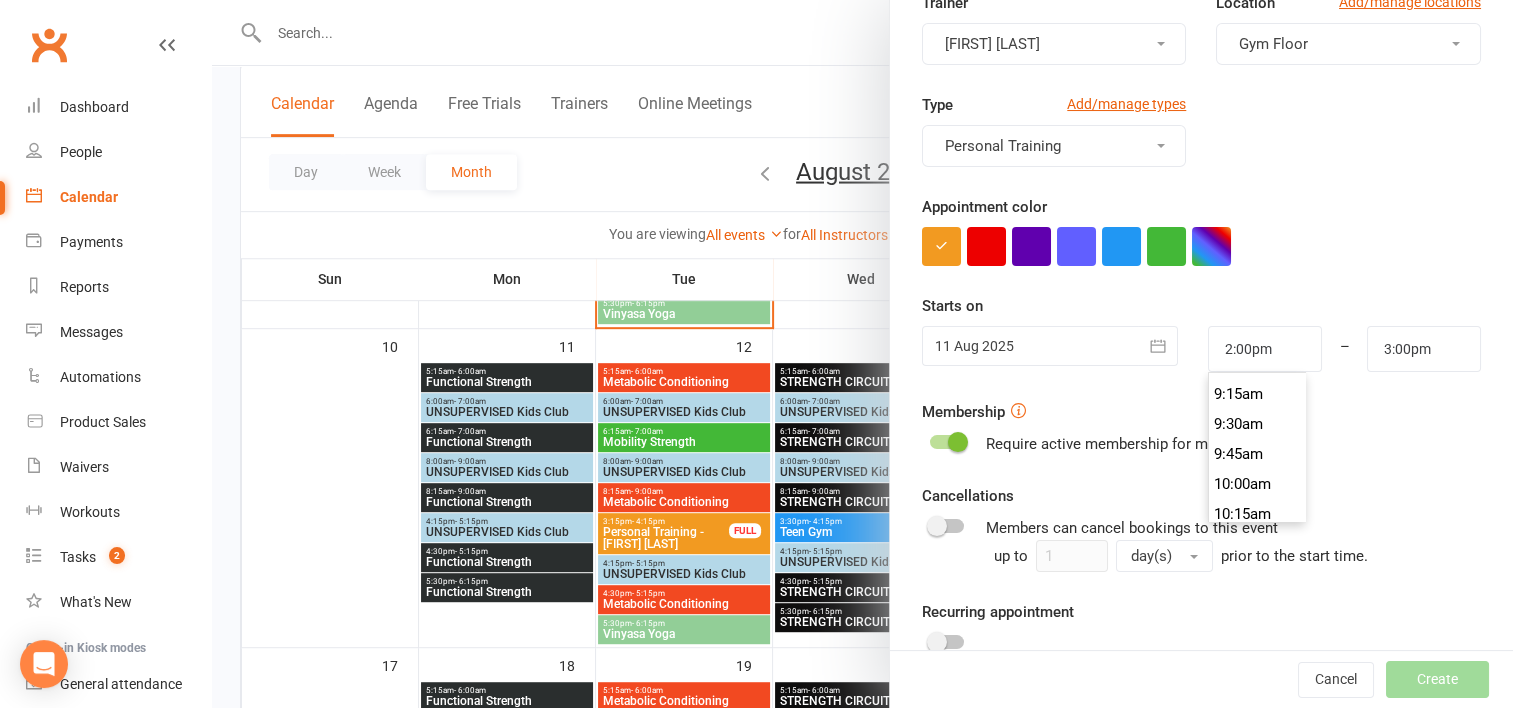scroll, scrollTop: 1090, scrollLeft: 0, axis: vertical 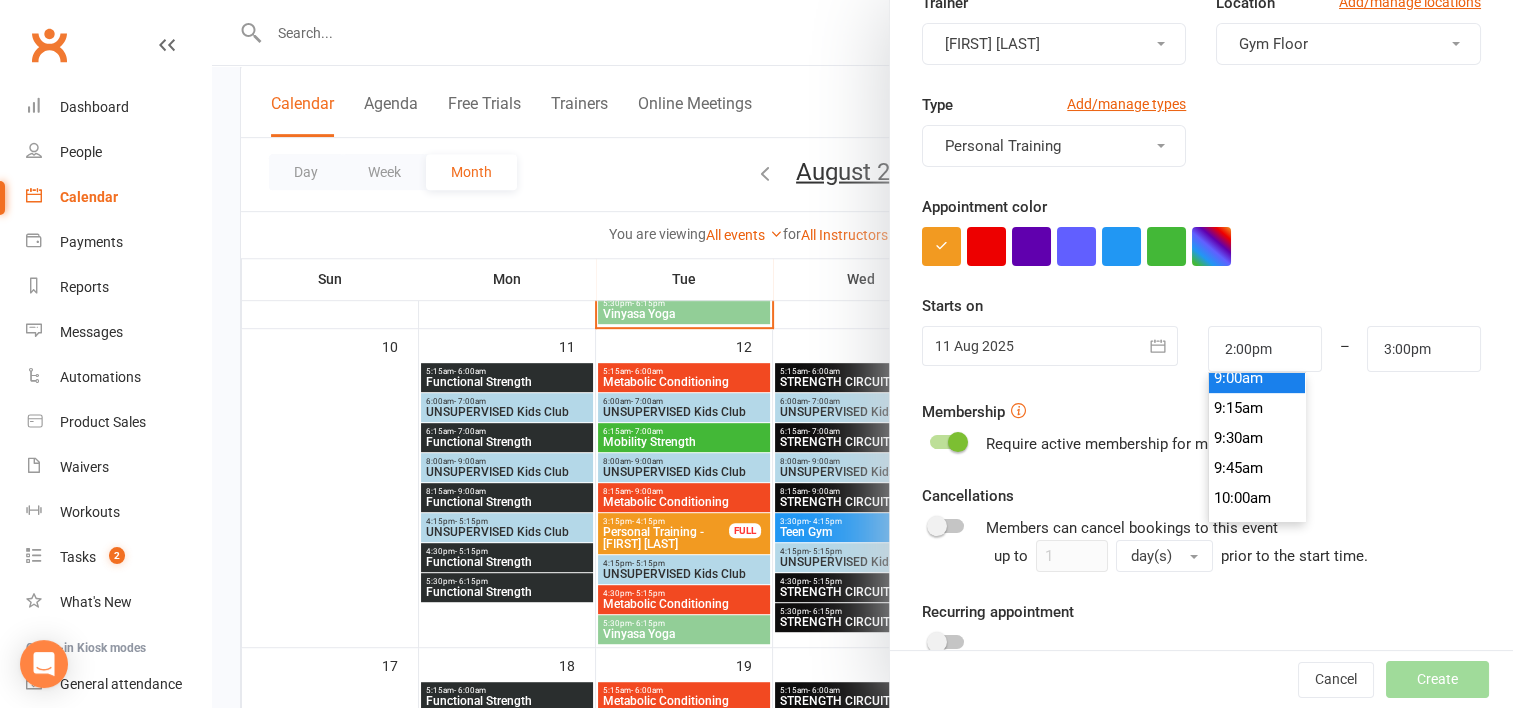 type on "9:00am" 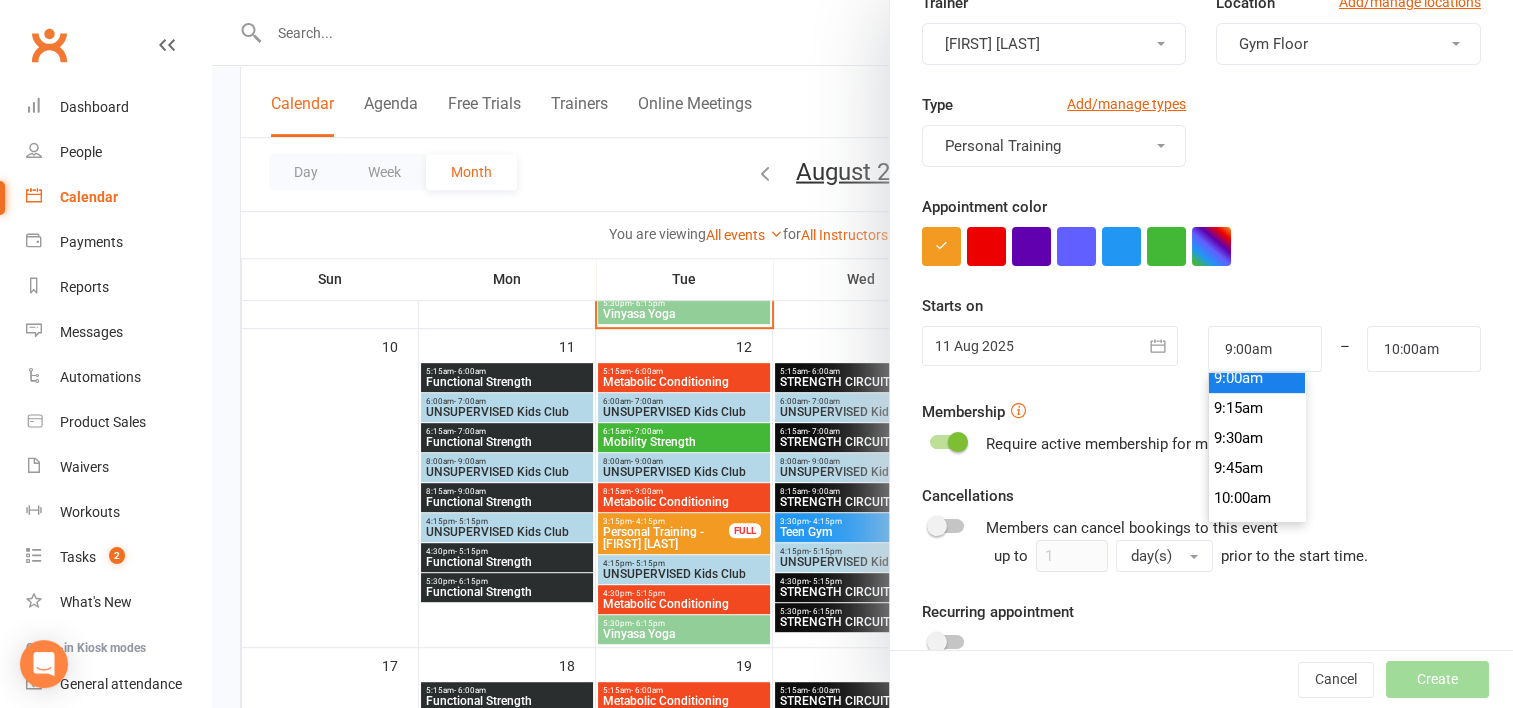 click on "9:00am" at bounding box center (1257, 378) 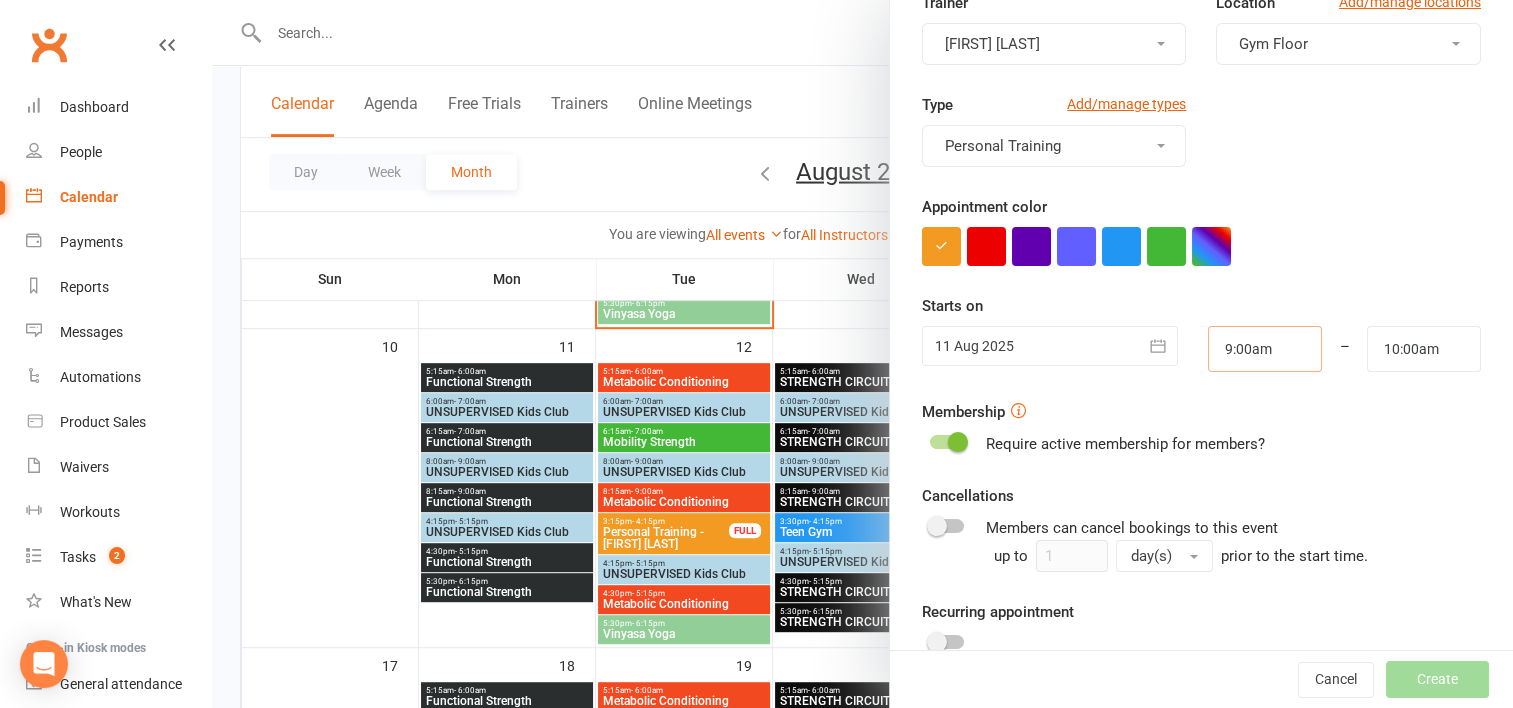 scroll, scrollTop: 329, scrollLeft: 0, axis: vertical 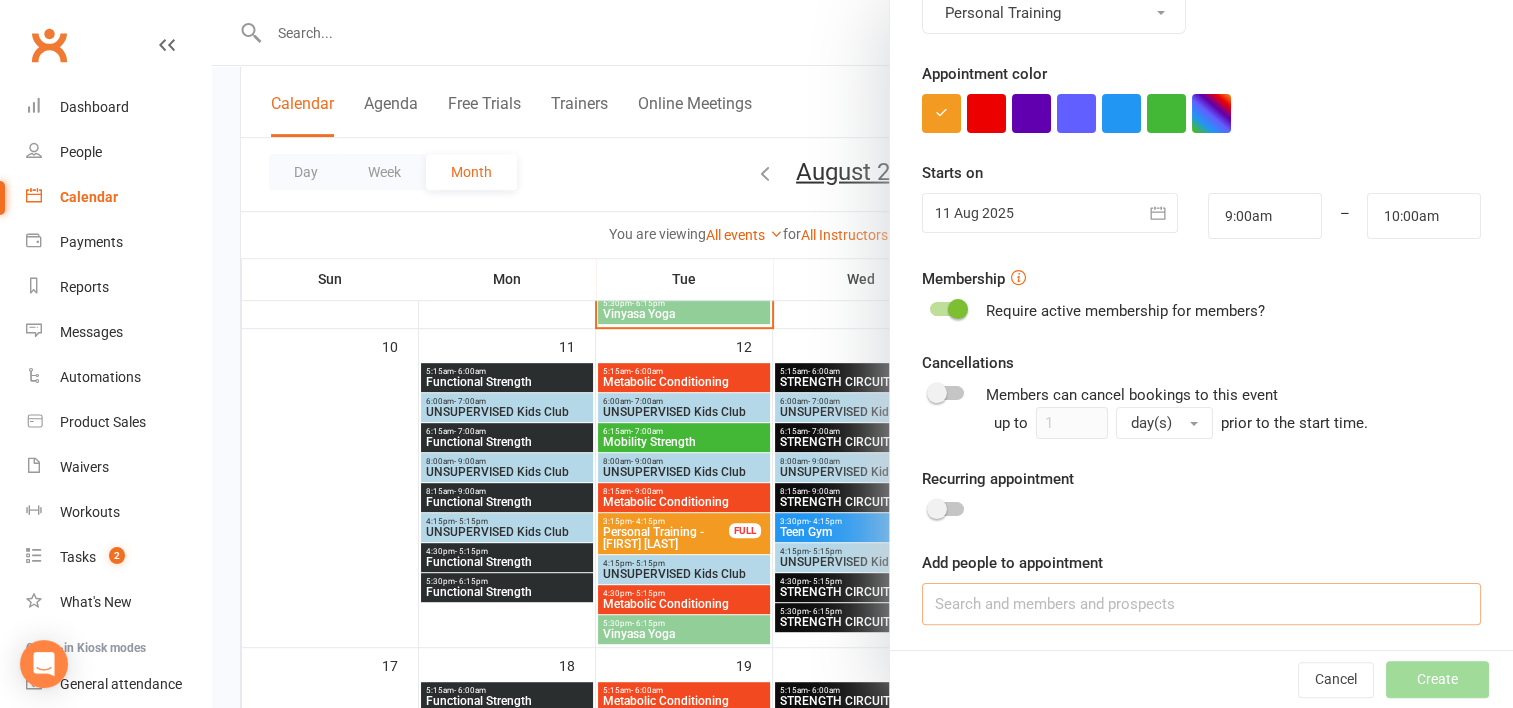 click at bounding box center (1201, 604) 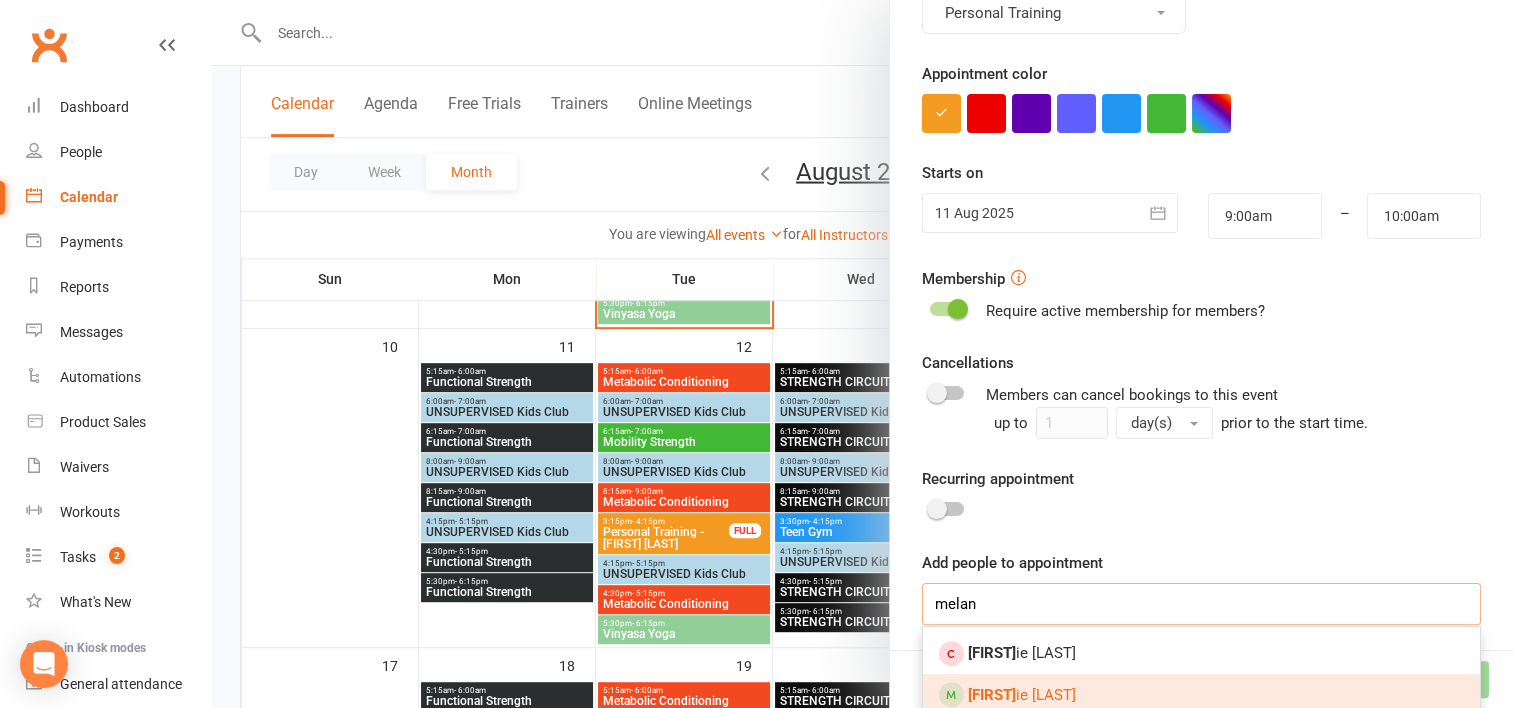 type on "melan" 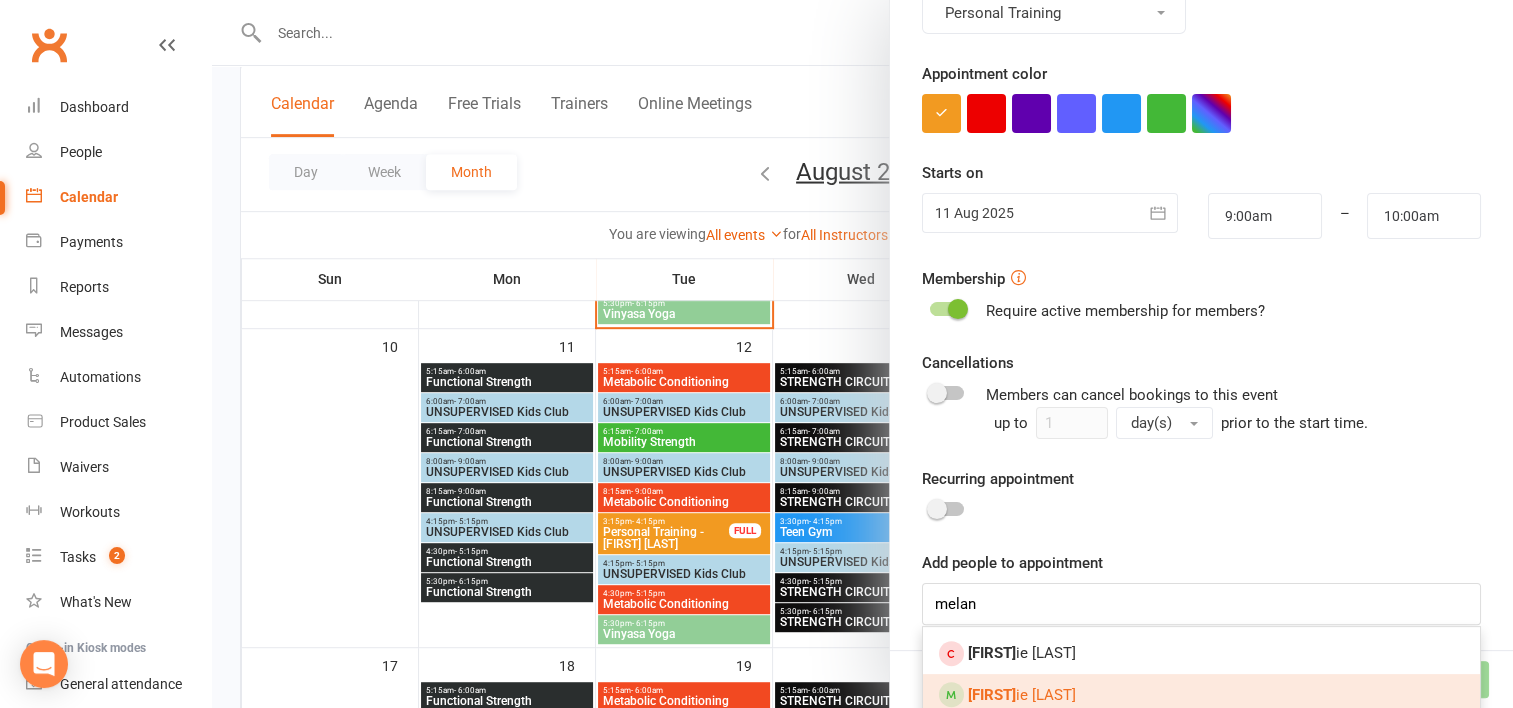 click on "[FIRST] [LAST]" at bounding box center (1022, 695) 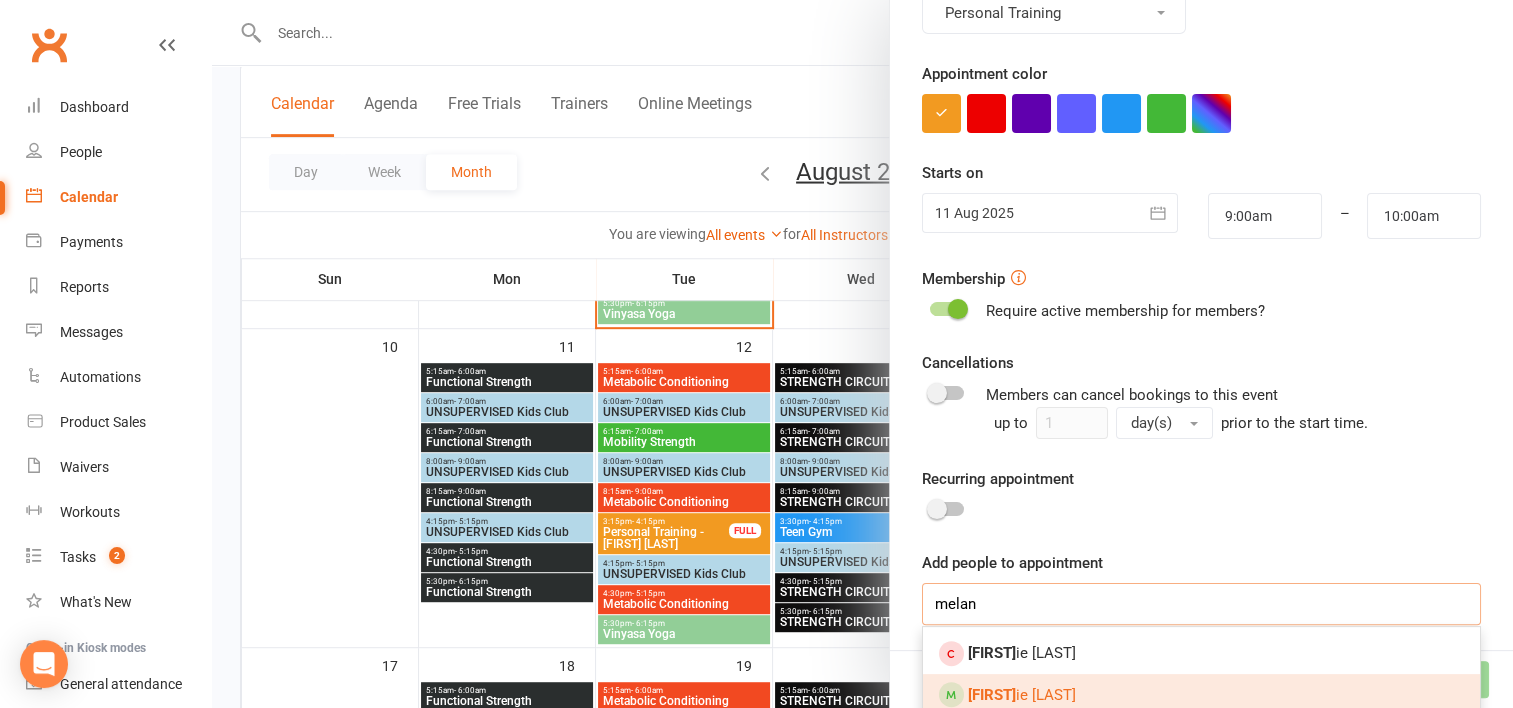 type 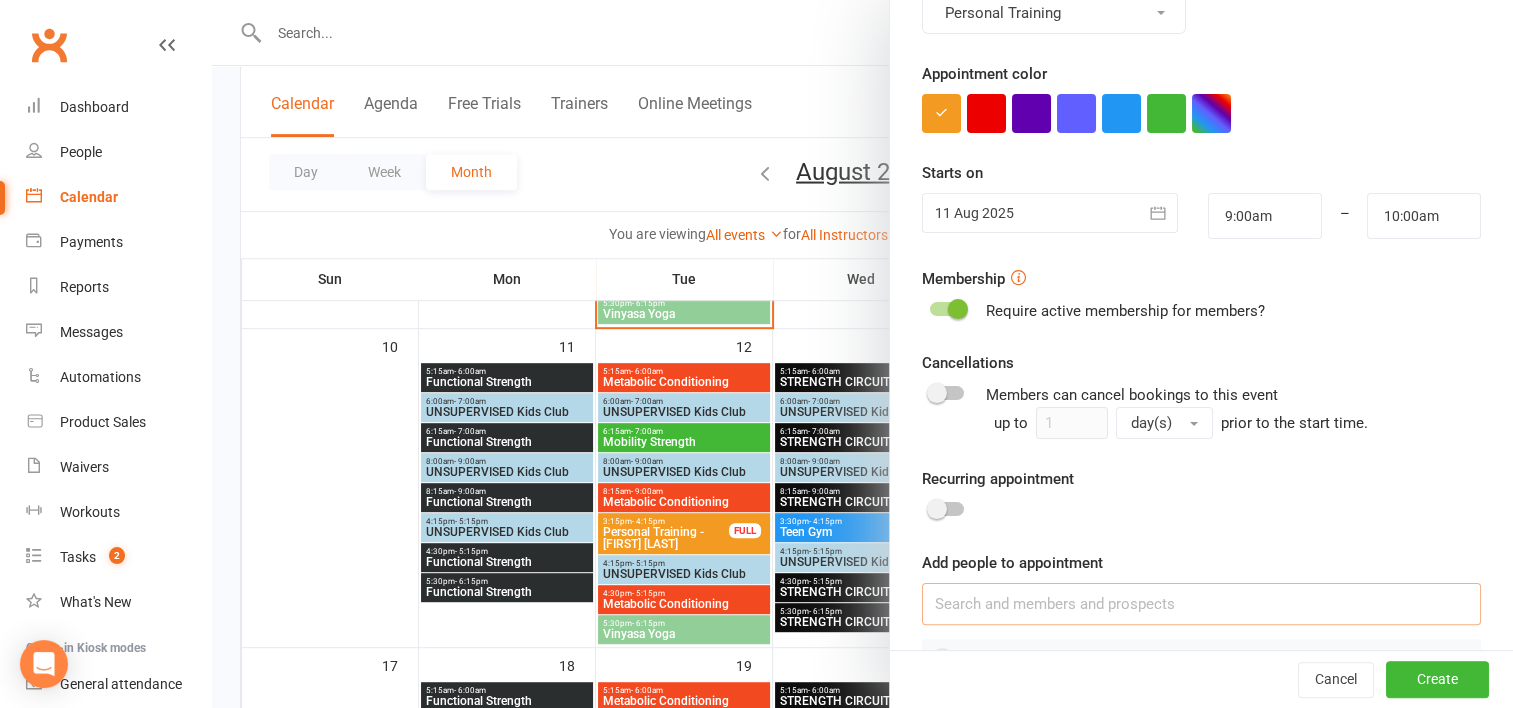 scroll, scrollTop: 385, scrollLeft: 0, axis: vertical 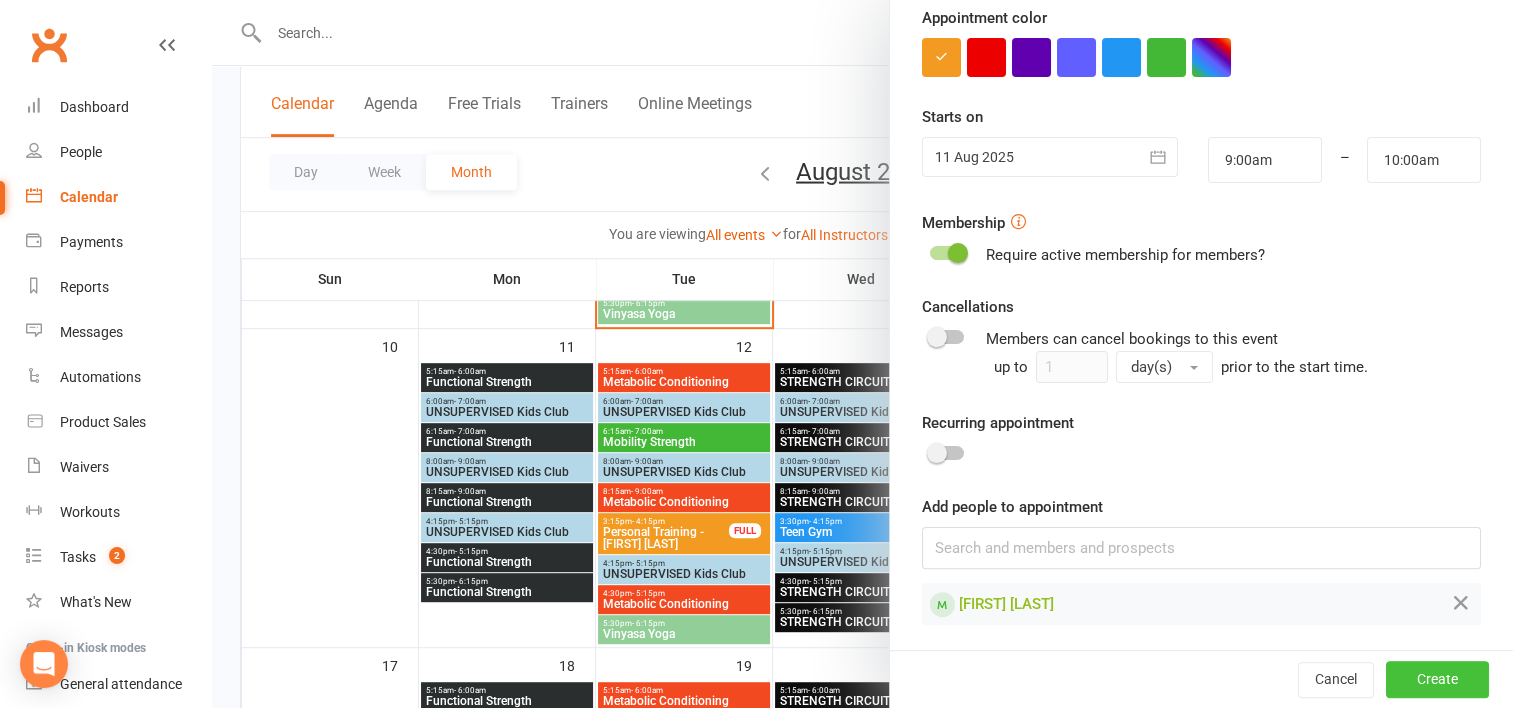 click on "Create" at bounding box center (1437, 680) 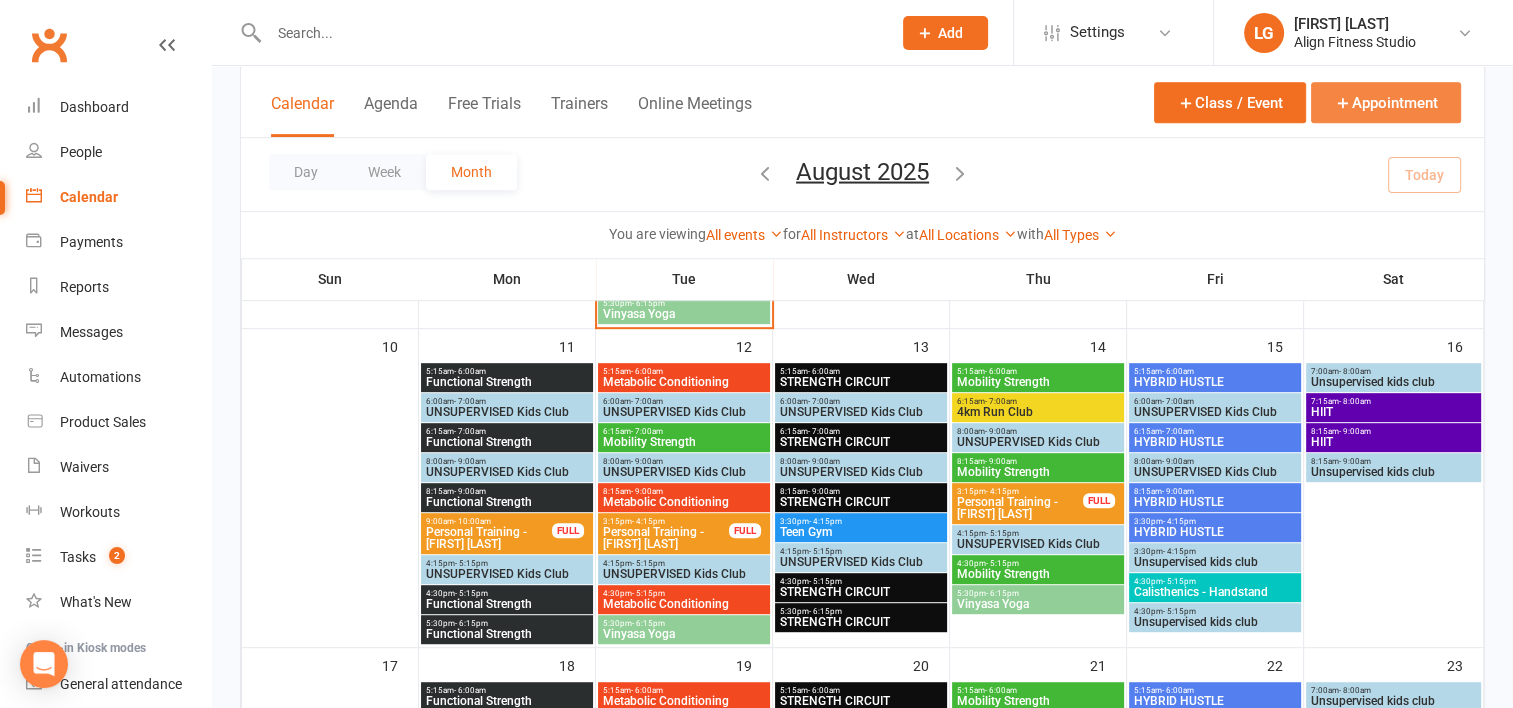 click on "Appointment" at bounding box center (1386, 102) 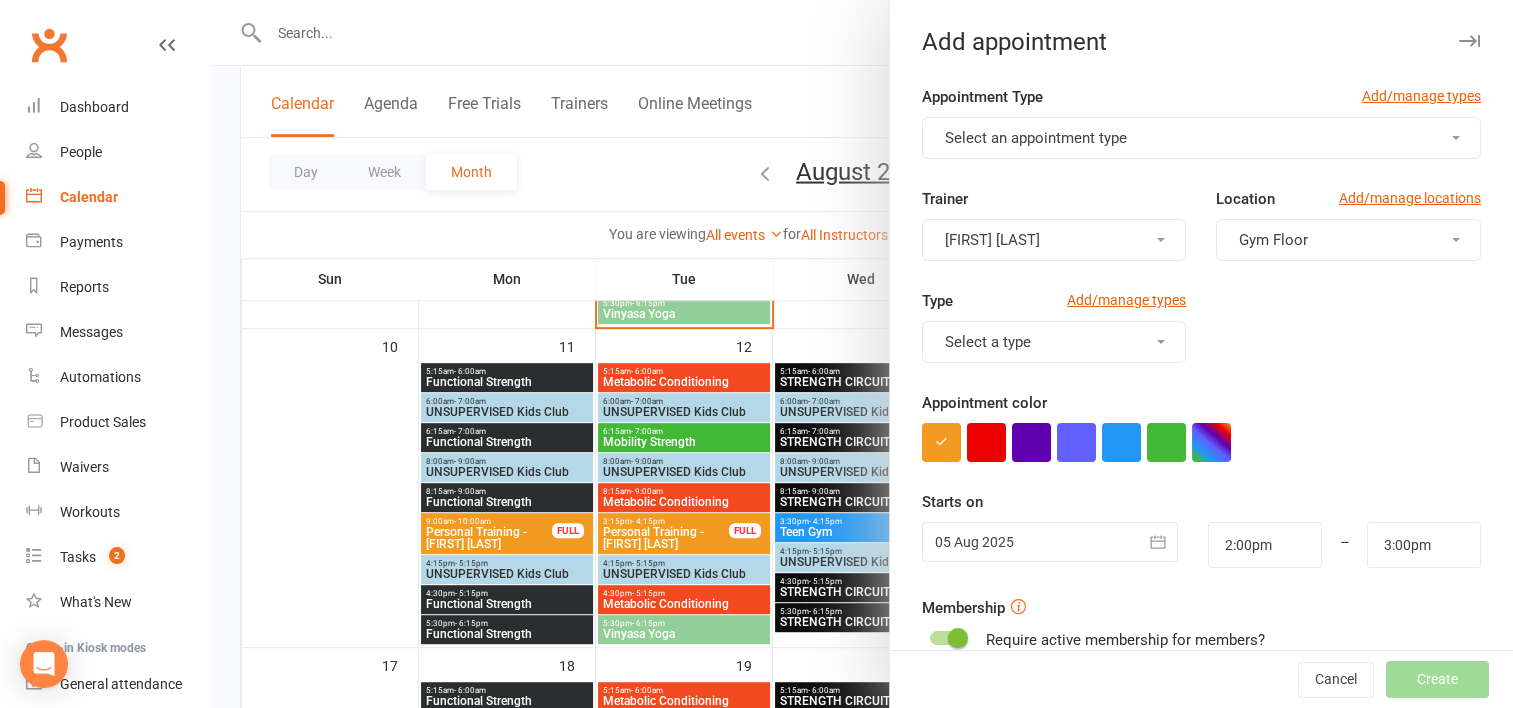 click on "Select an appointment type" at bounding box center [1036, 138] 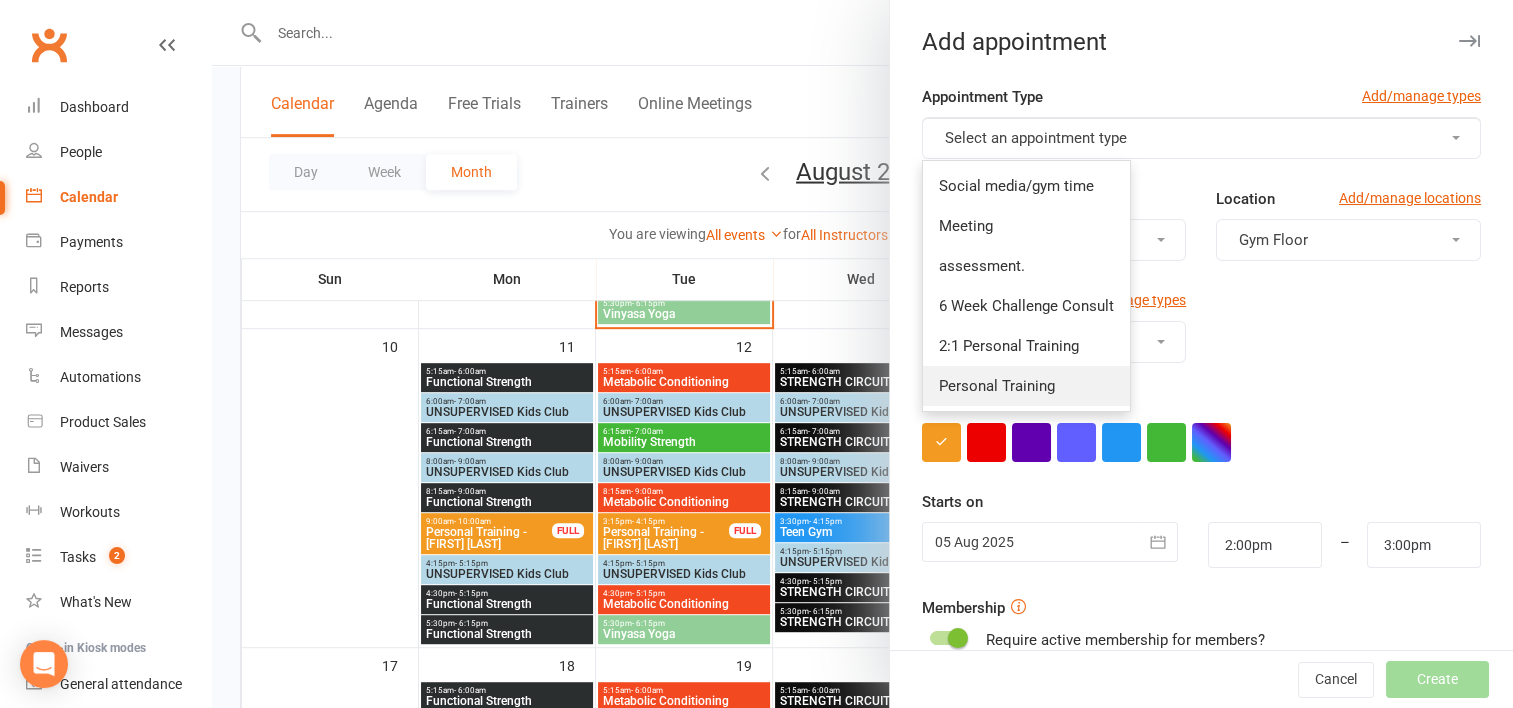click on "Personal Training" at bounding box center (997, 386) 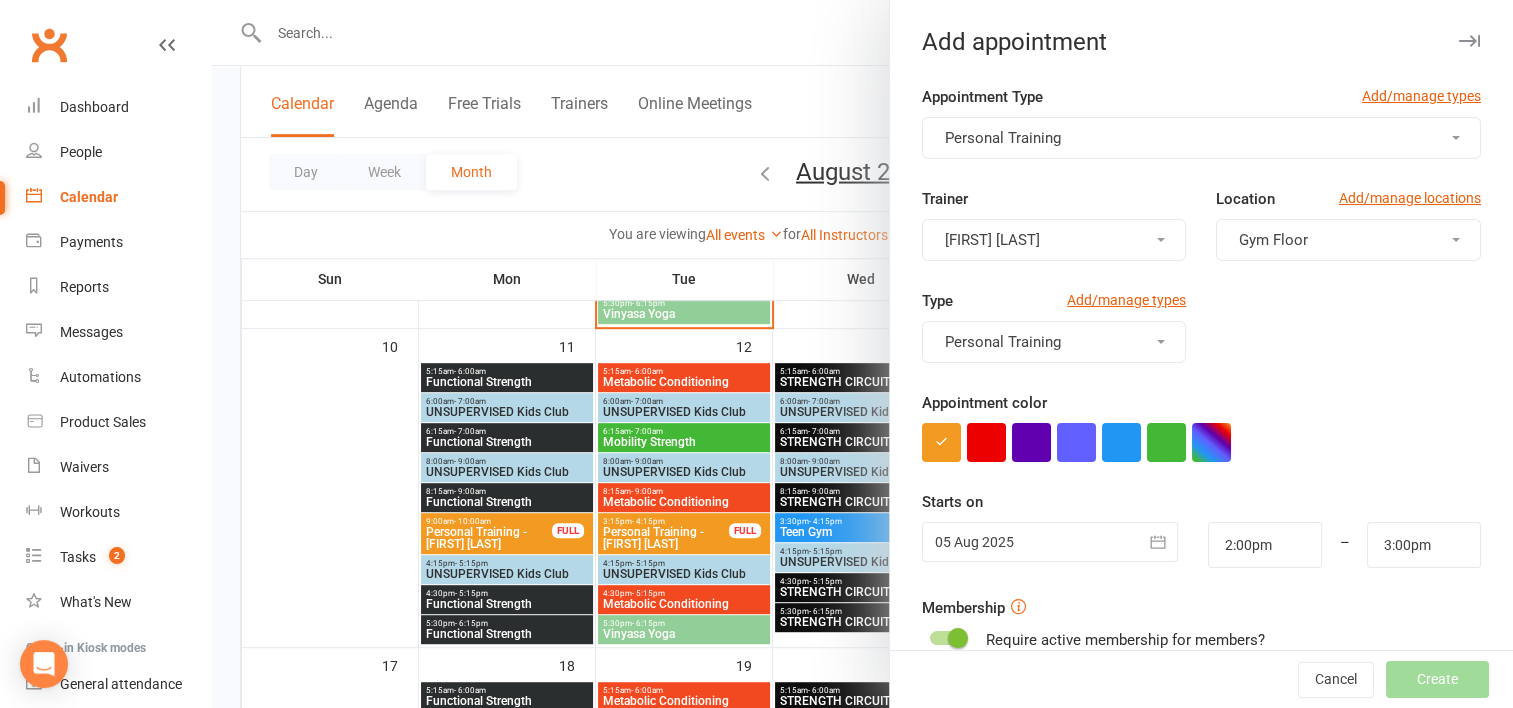 click on "[FIRST] [LAST]" at bounding box center (1054, 240) 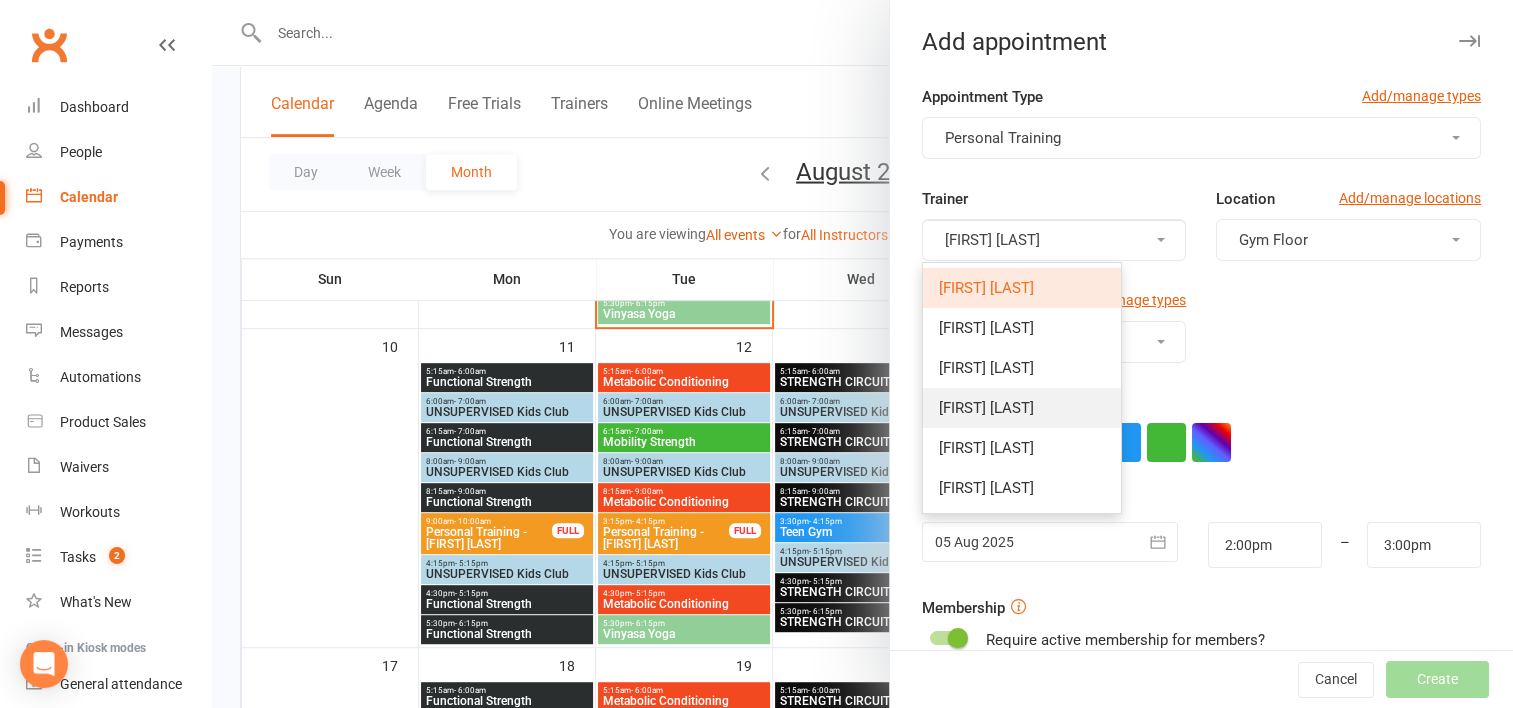 click on "[FIRST] [LAST]" at bounding box center (986, 408) 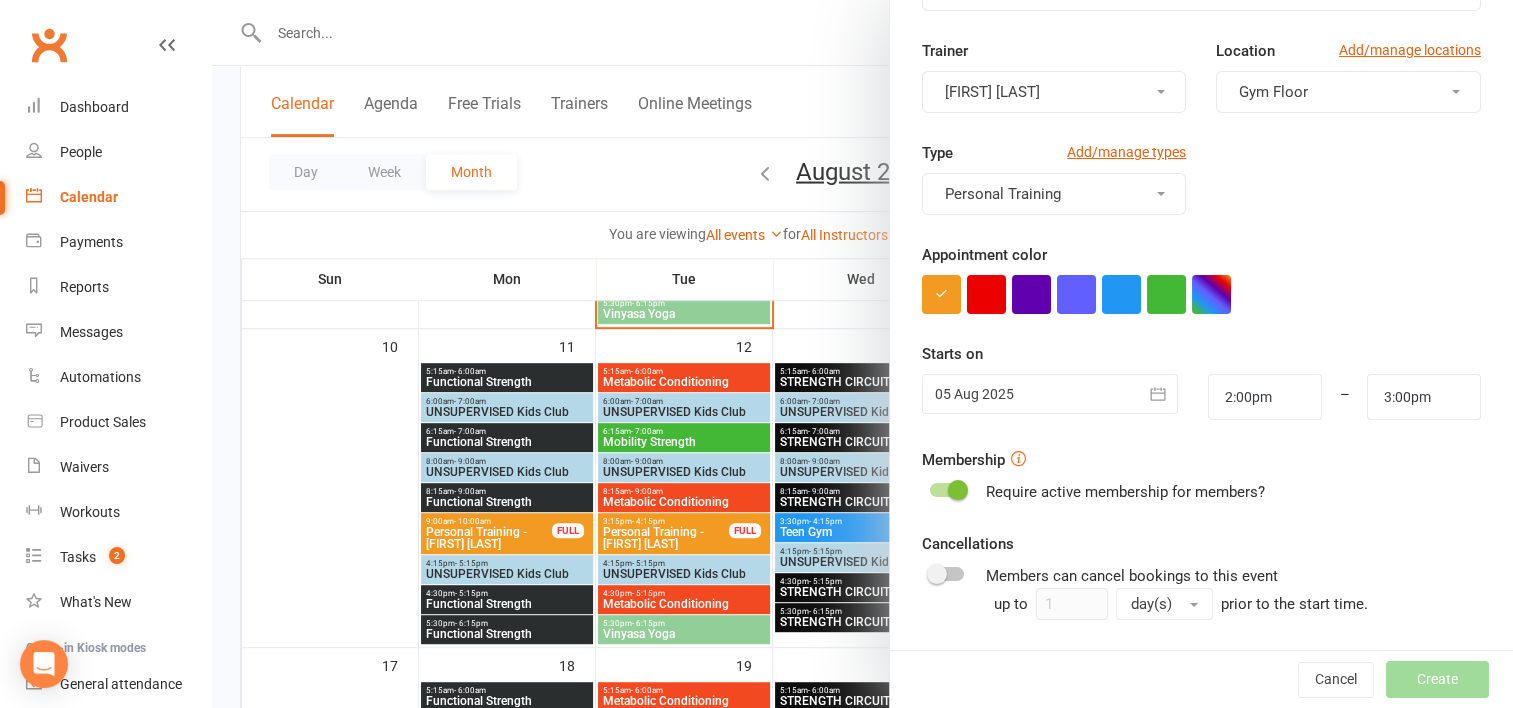 scroll, scrollTop: 172, scrollLeft: 0, axis: vertical 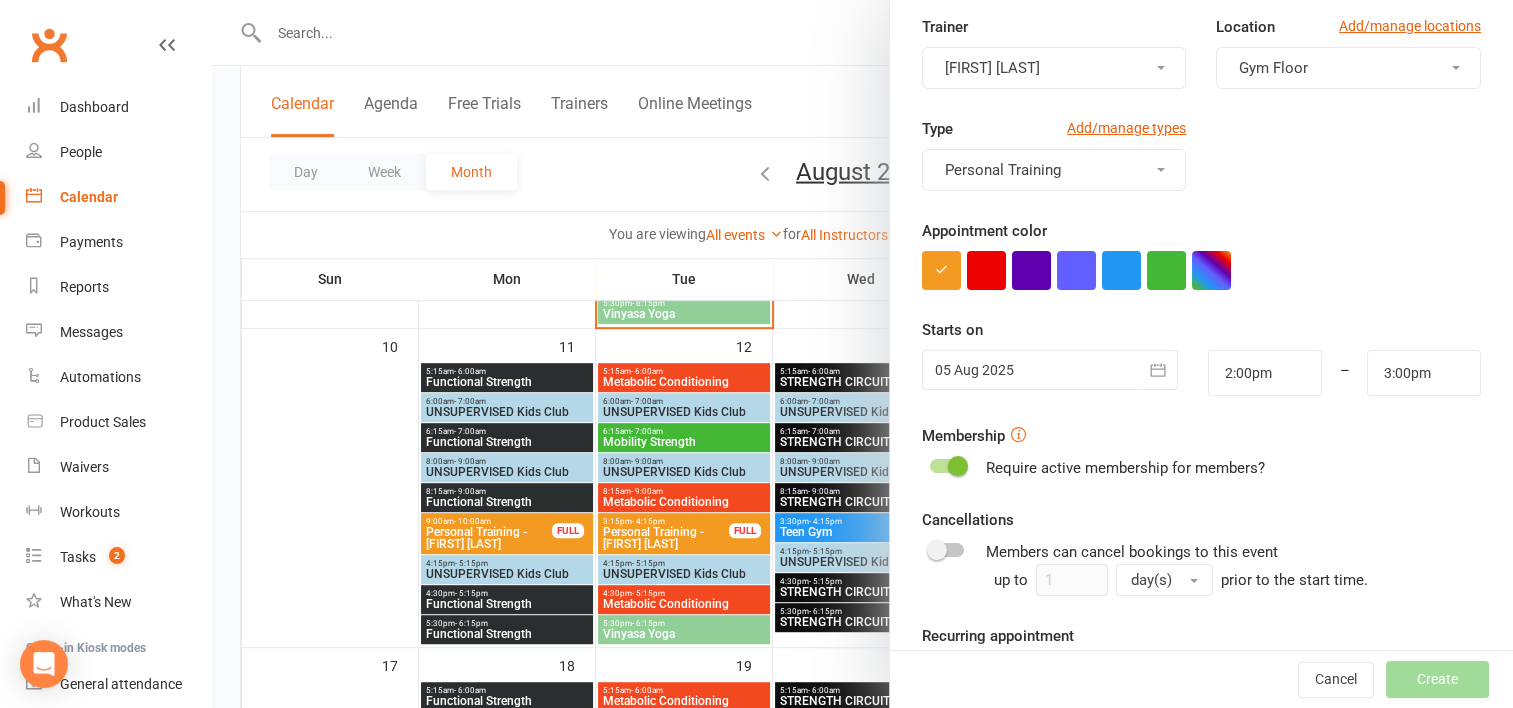 click 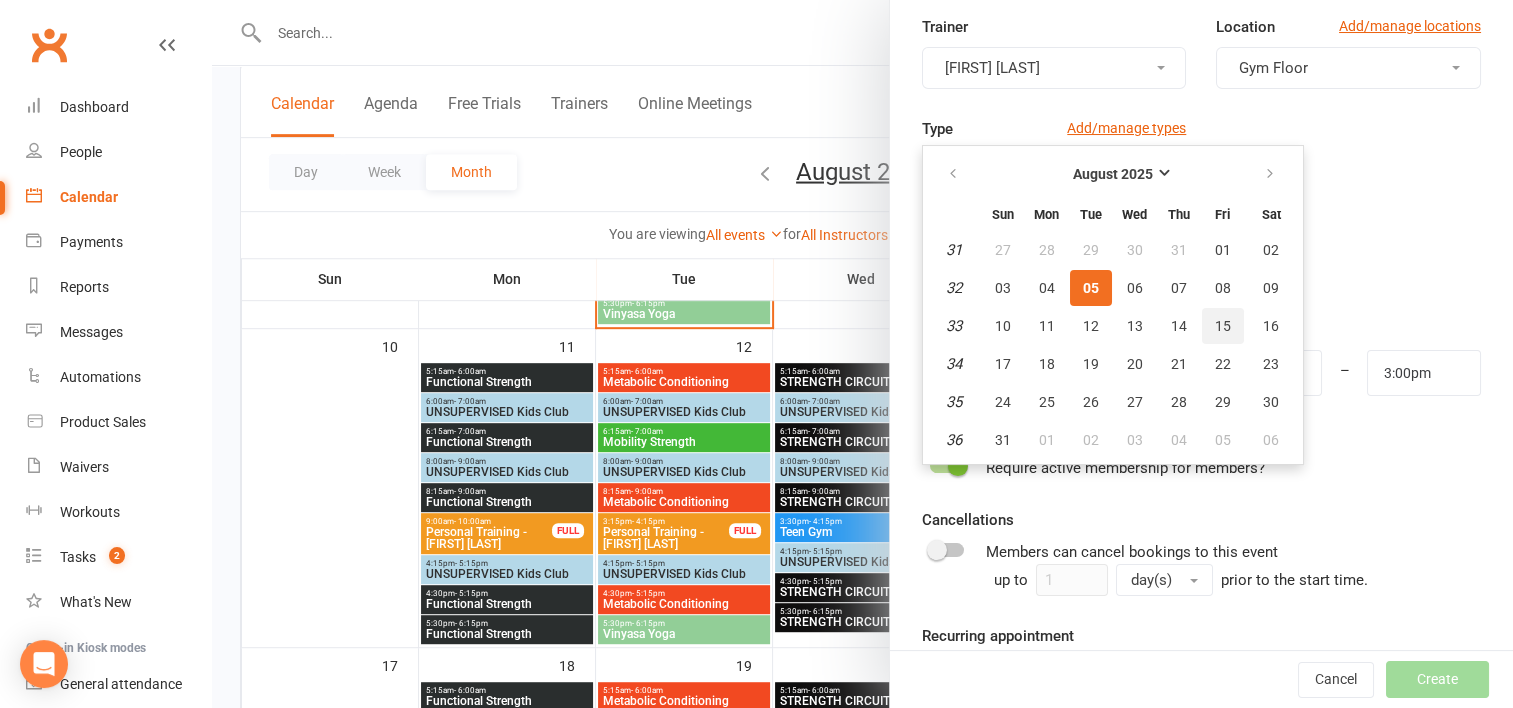 click on "15" at bounding box center [1223, 326] 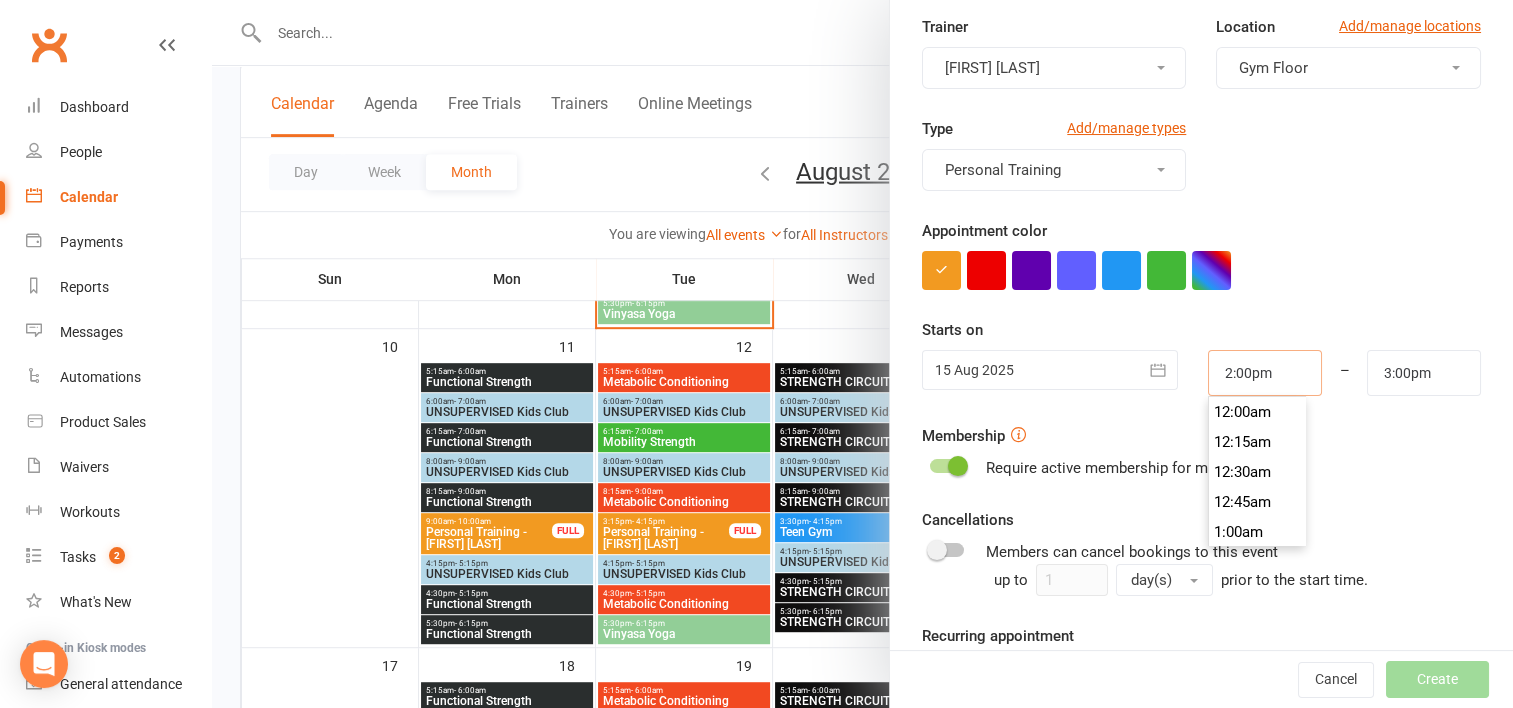 click on "2:00pm" at bounding box center (1265, 373) 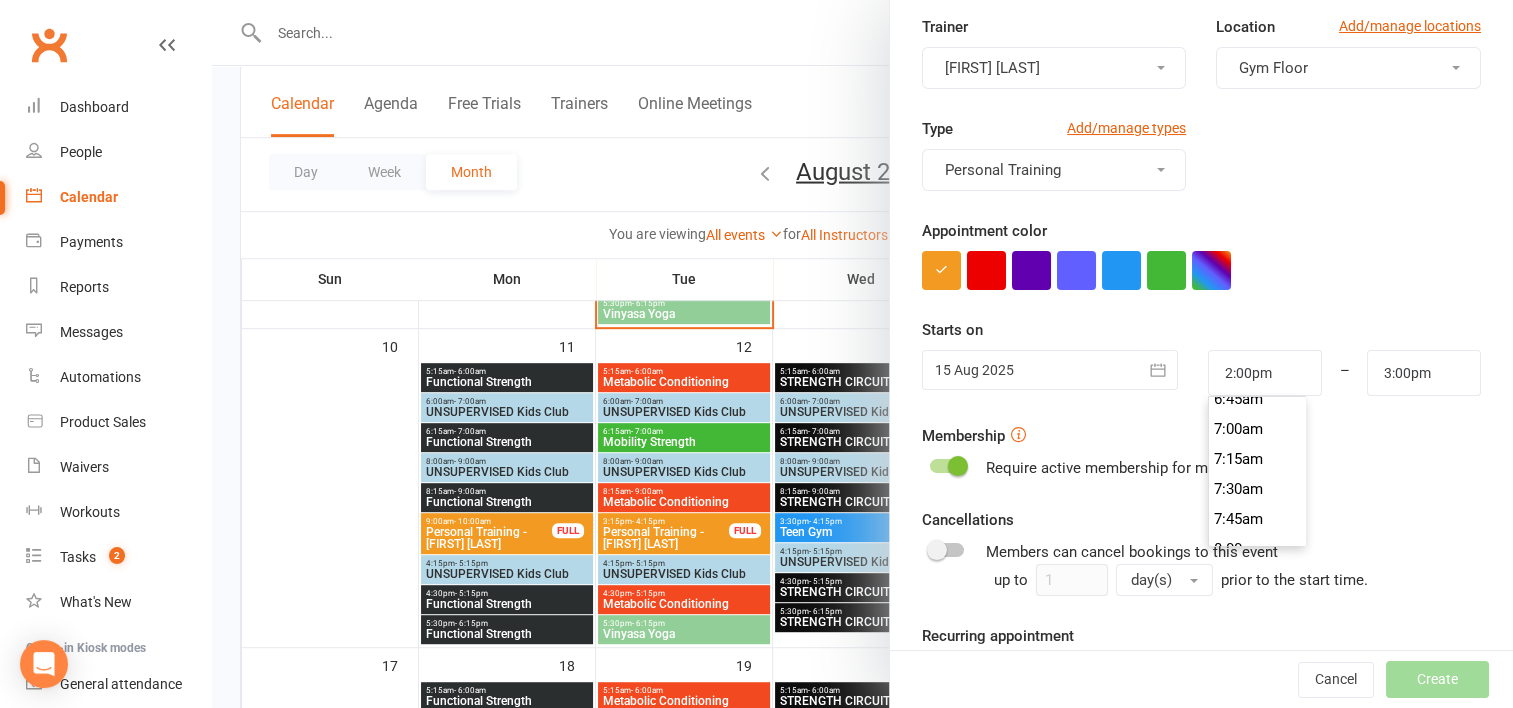 scroll, scrollTop: 810, scrollLeft: 0, axis: vertical 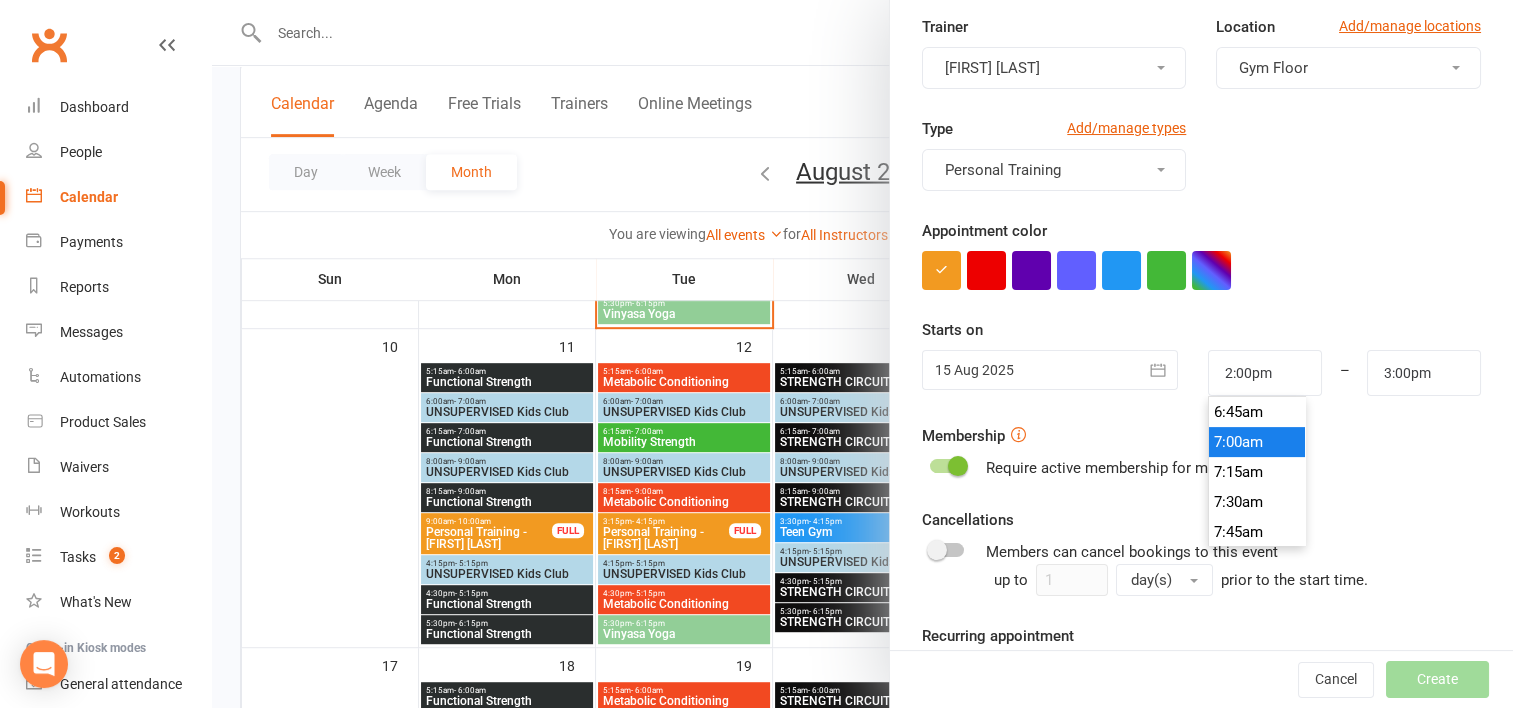 type on "7:00am" 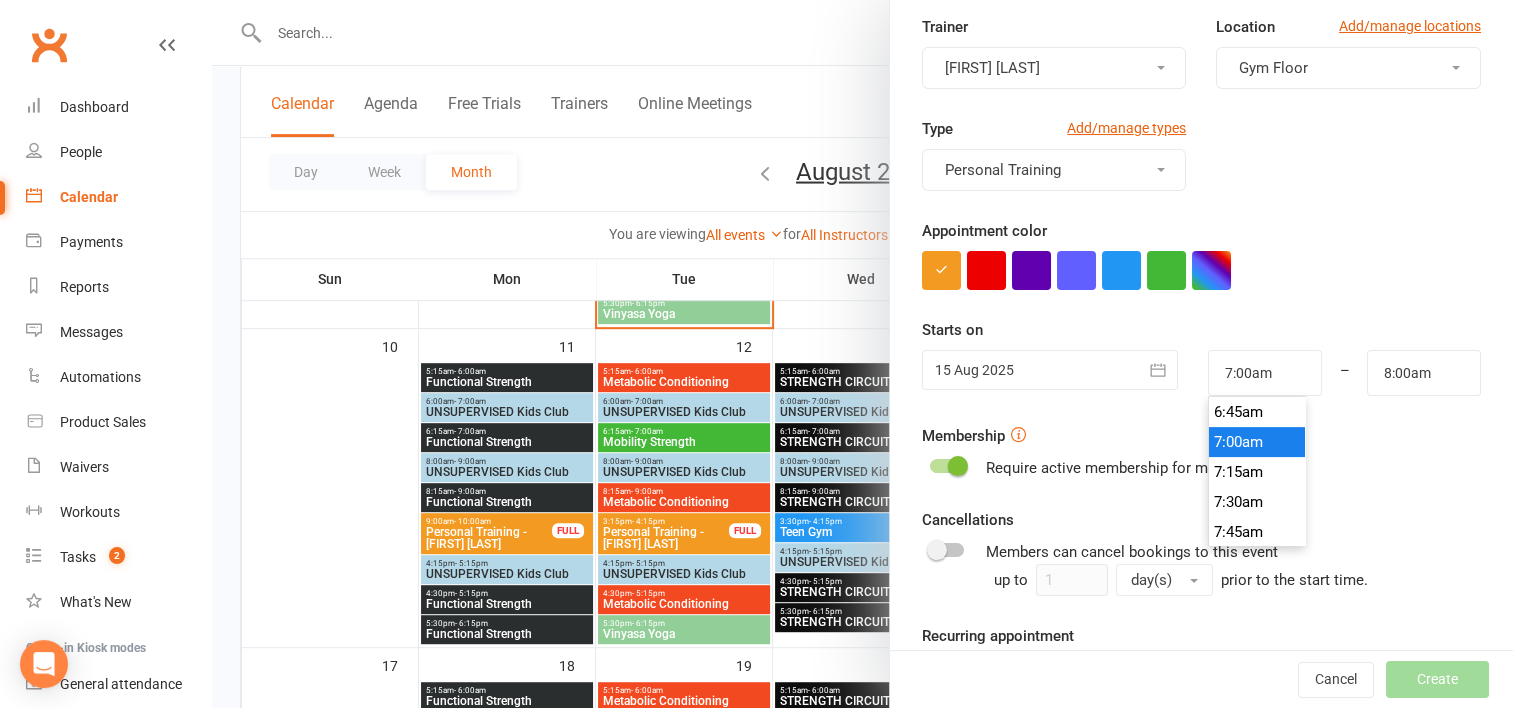 click on "7:00am" at bounding box center (1257, 442) 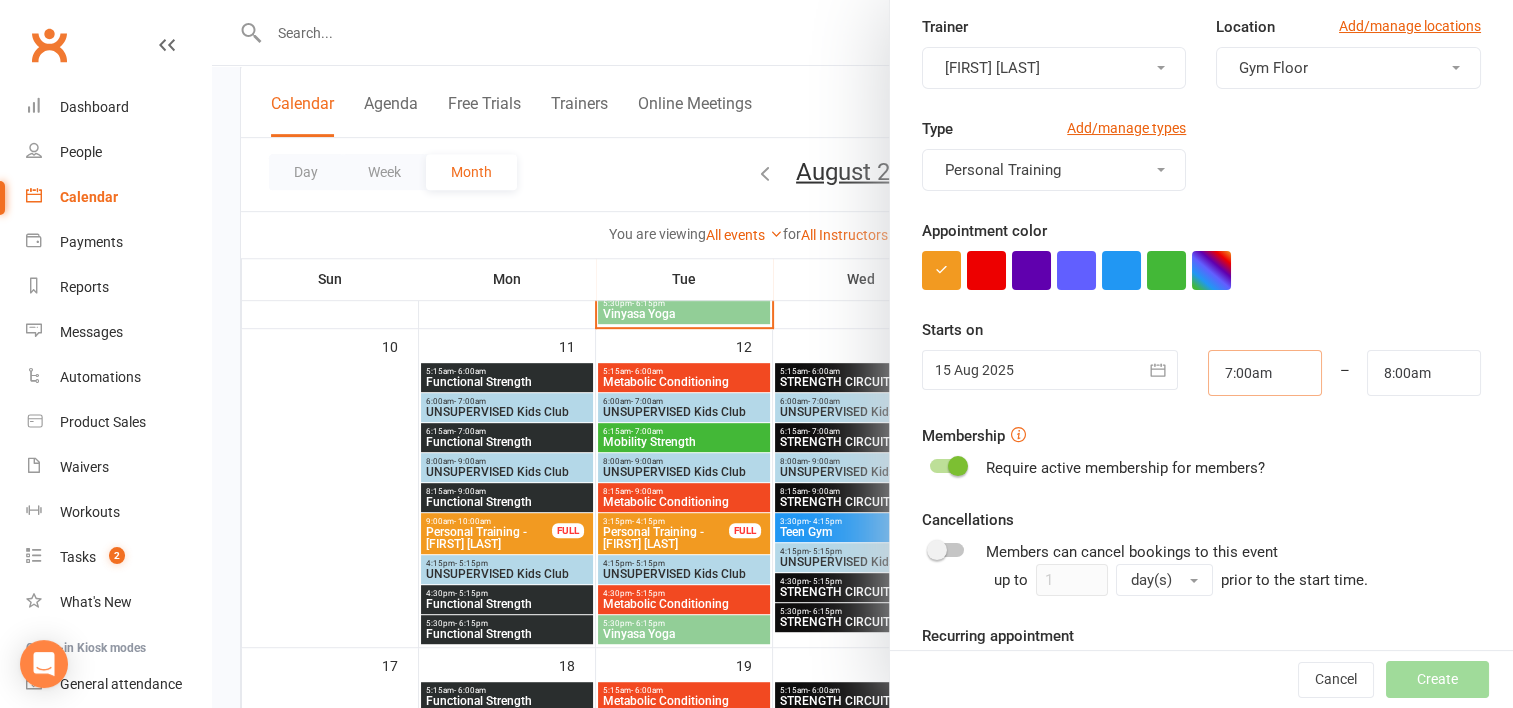 scroll, scrollTop: 329, scrollLeft: 0, axis: vertical 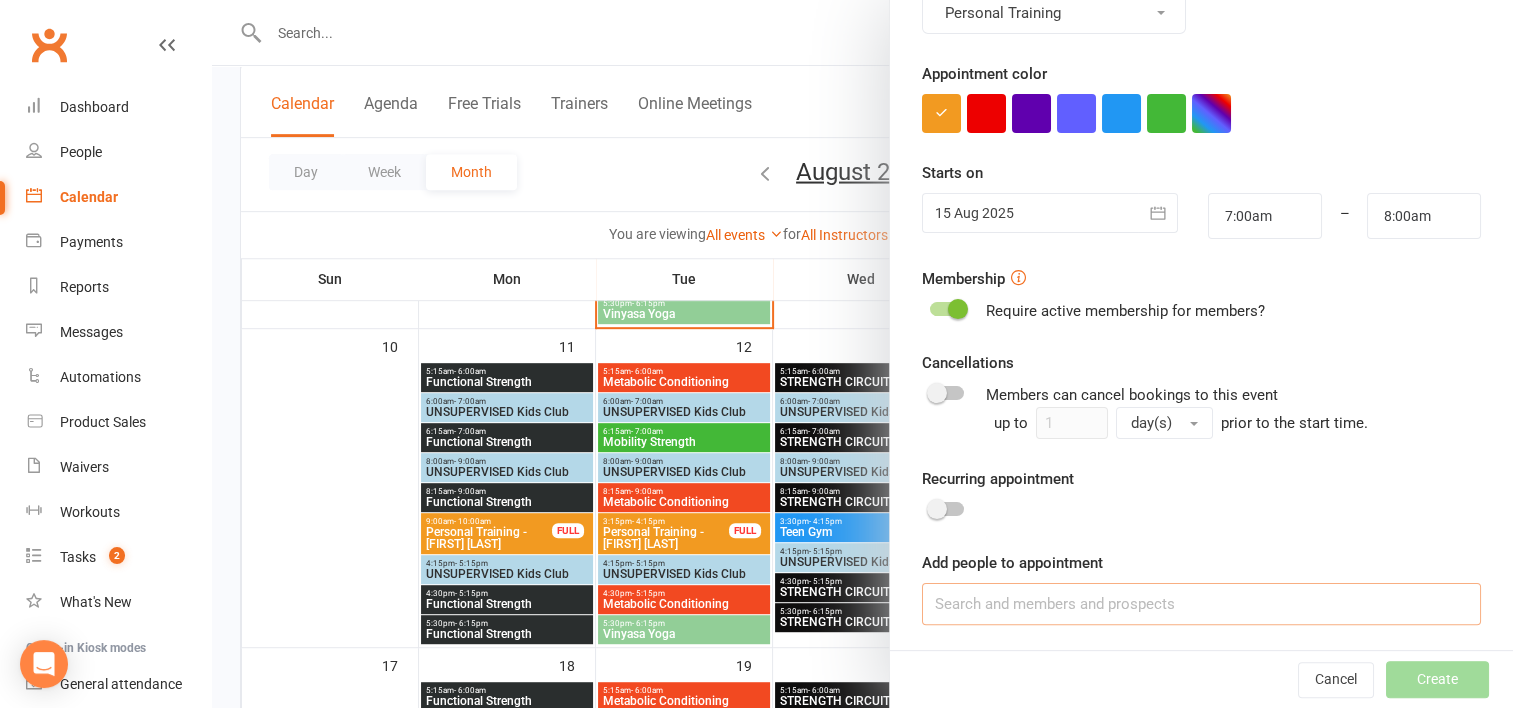 click at bounding box center [1201, 604] 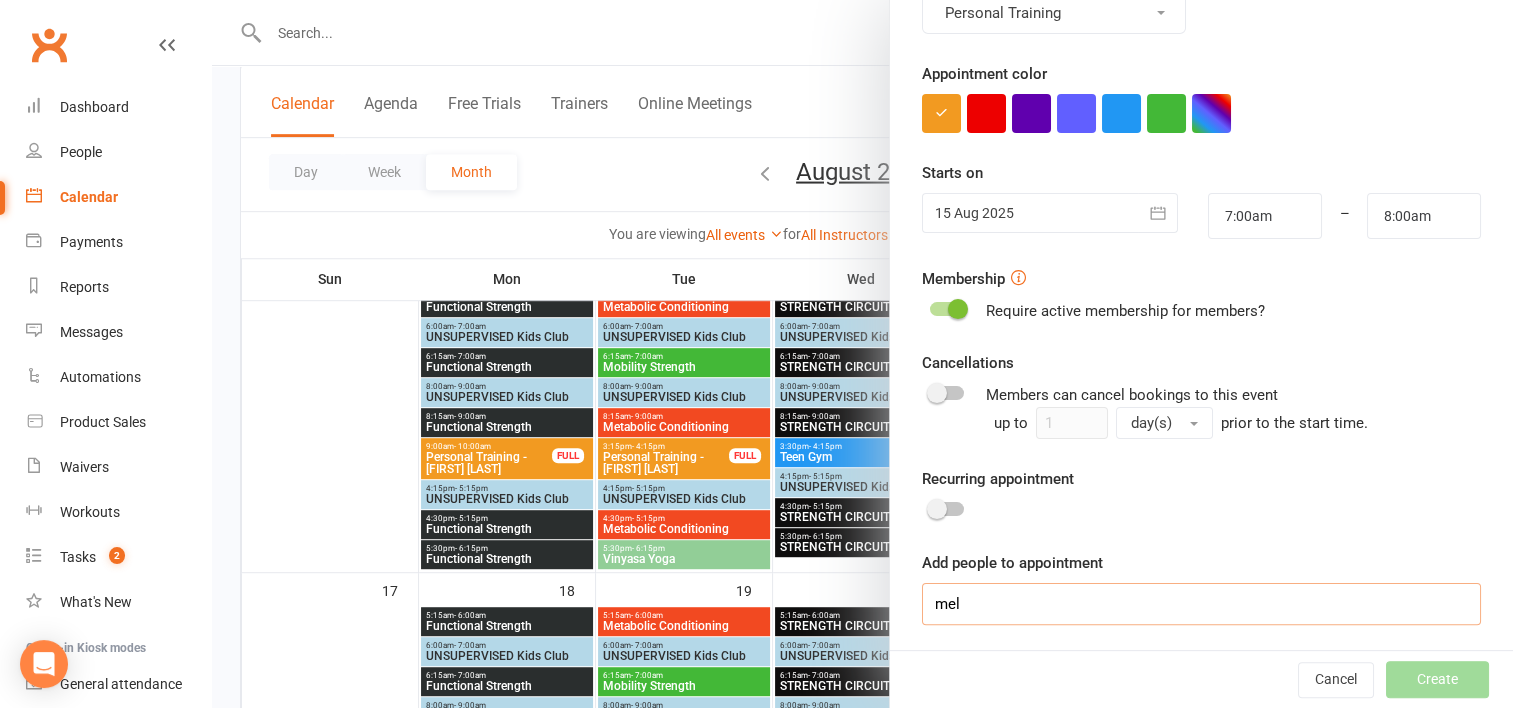 scroll, scrollTop: 1034, scrollLeft: 0, axis: vertical 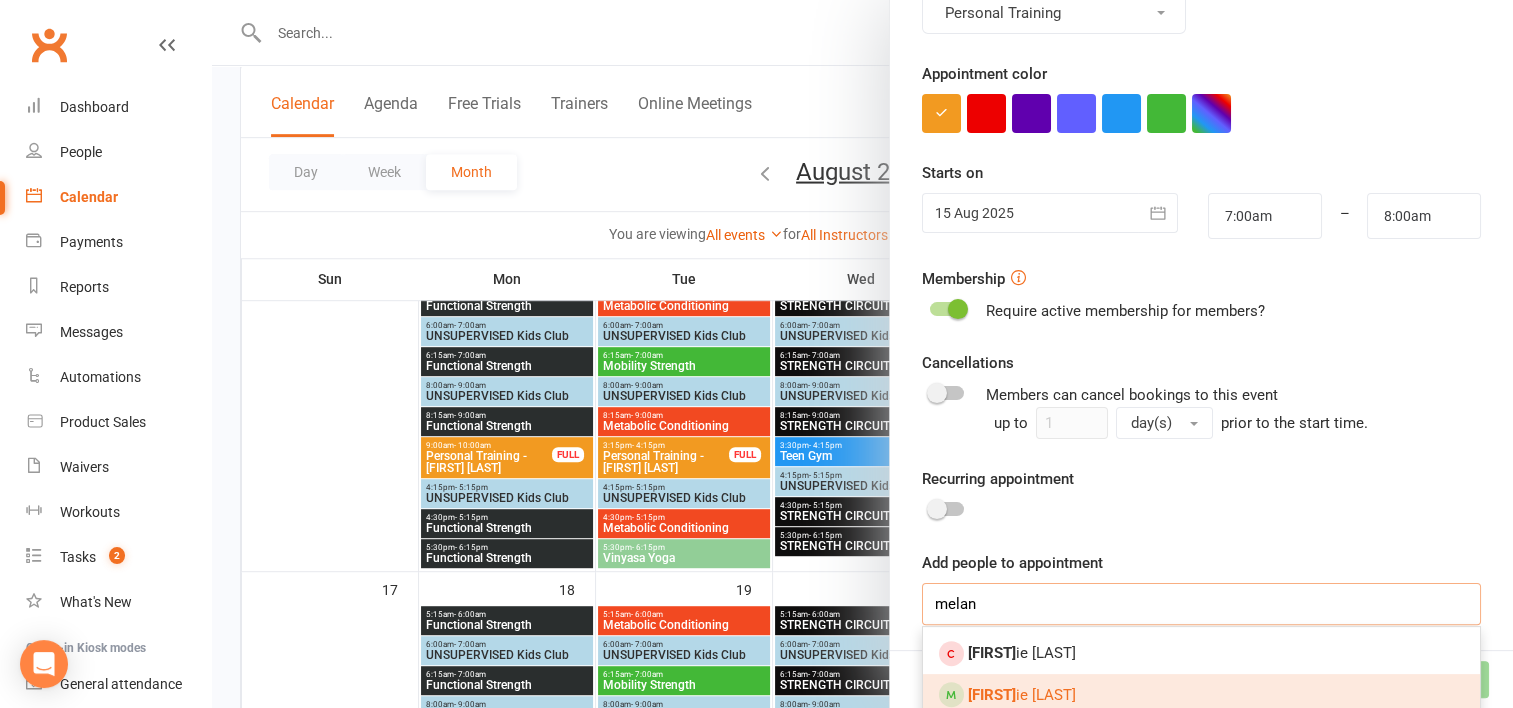 type on "melan" 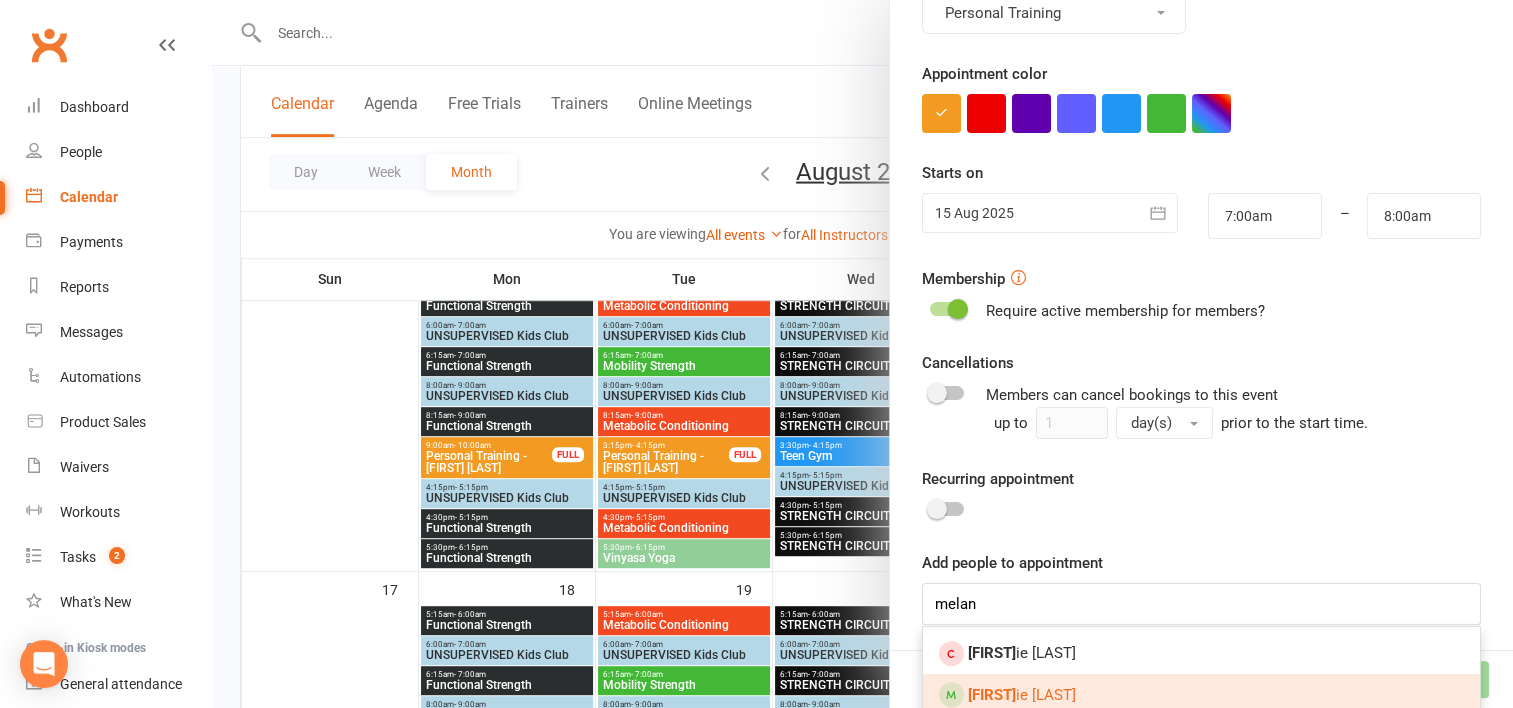 click on "[FIRST] [LAST]" at bounding box center [1022, 695] 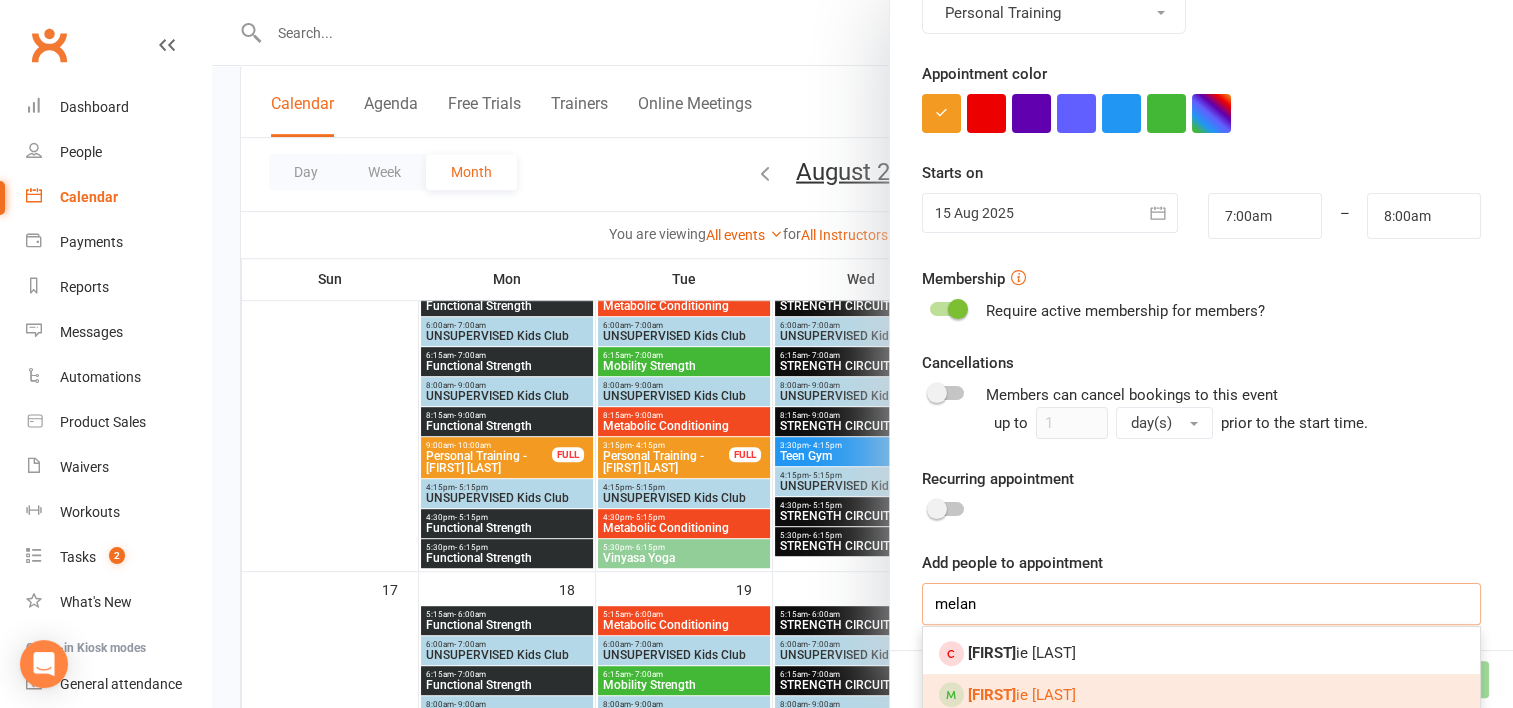 type 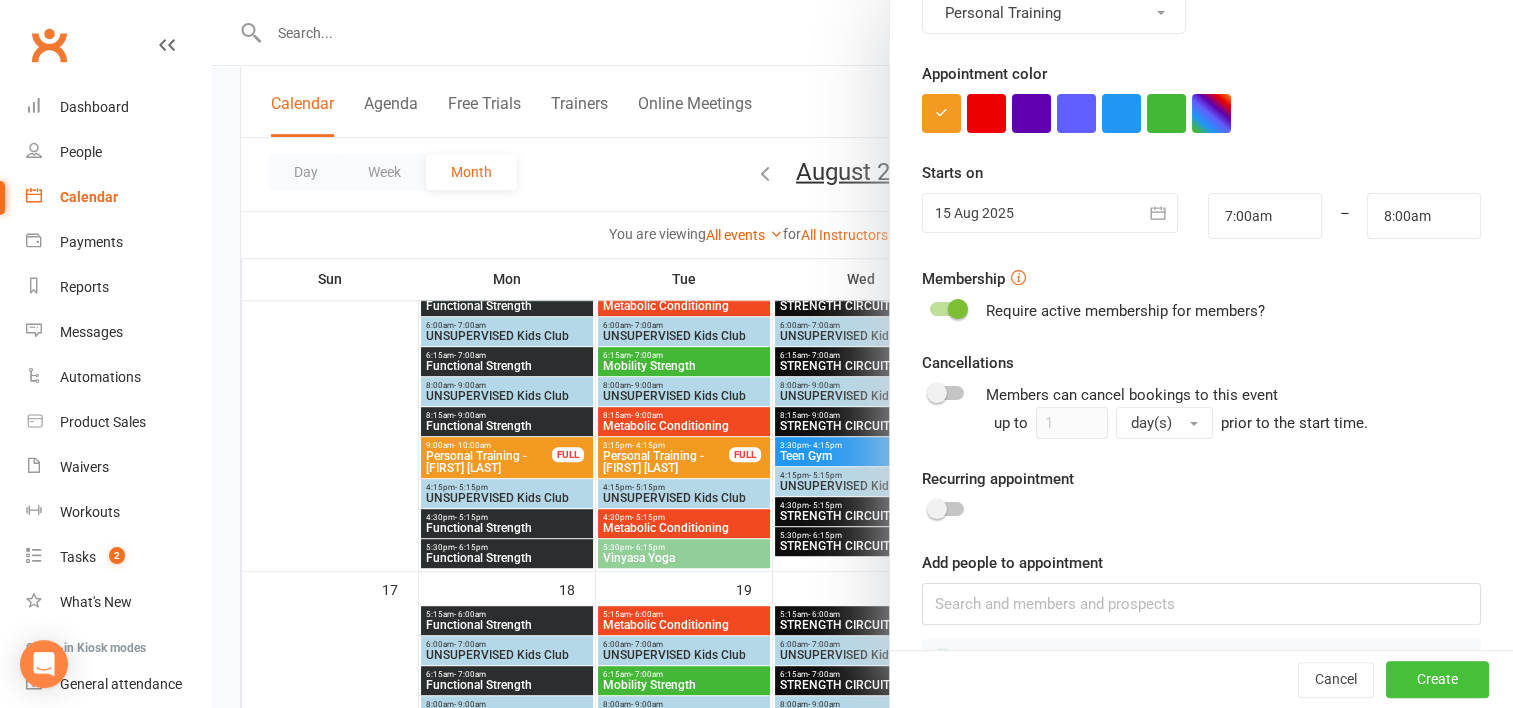 click on "Create" at bounding box center (1437, 680) 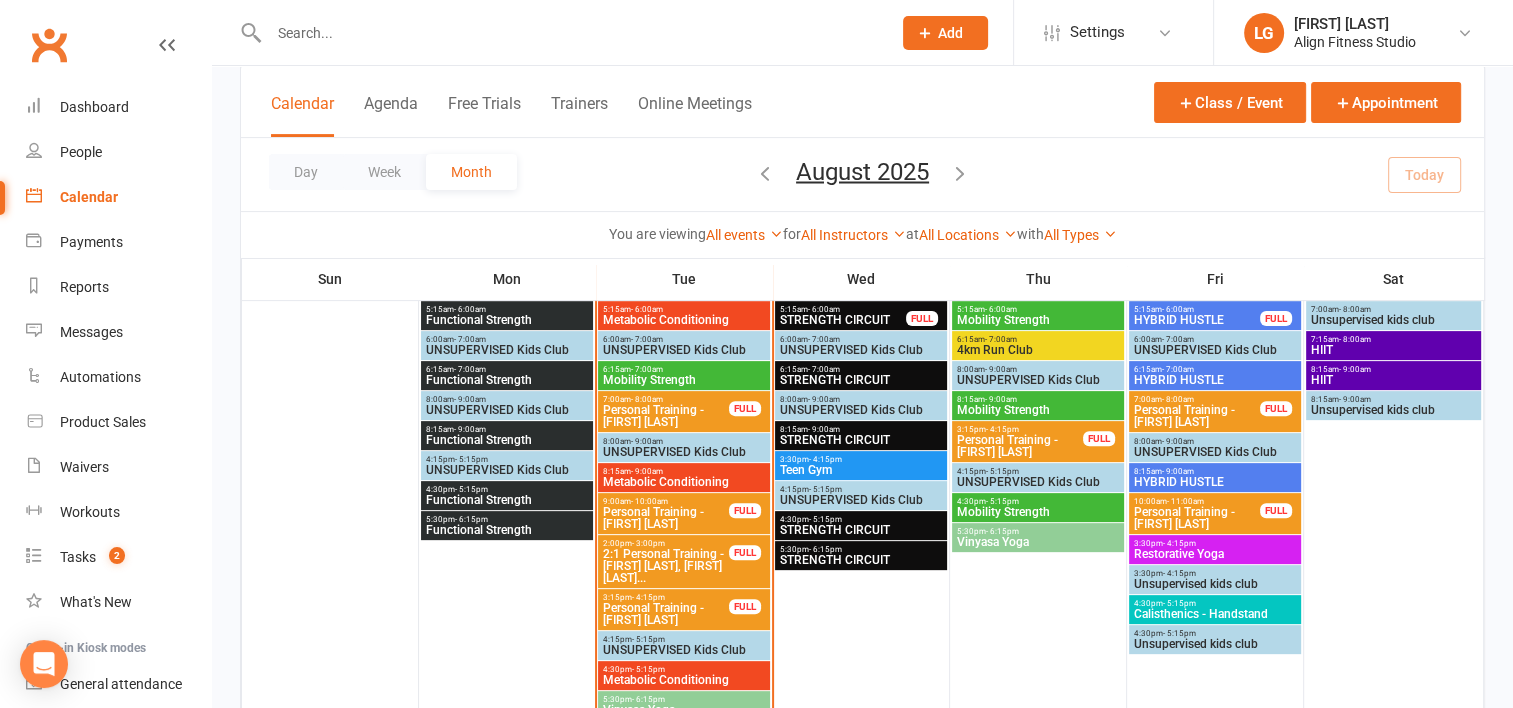scroll, scrollTop: 564, scrollLeft: 0, axis: vertical 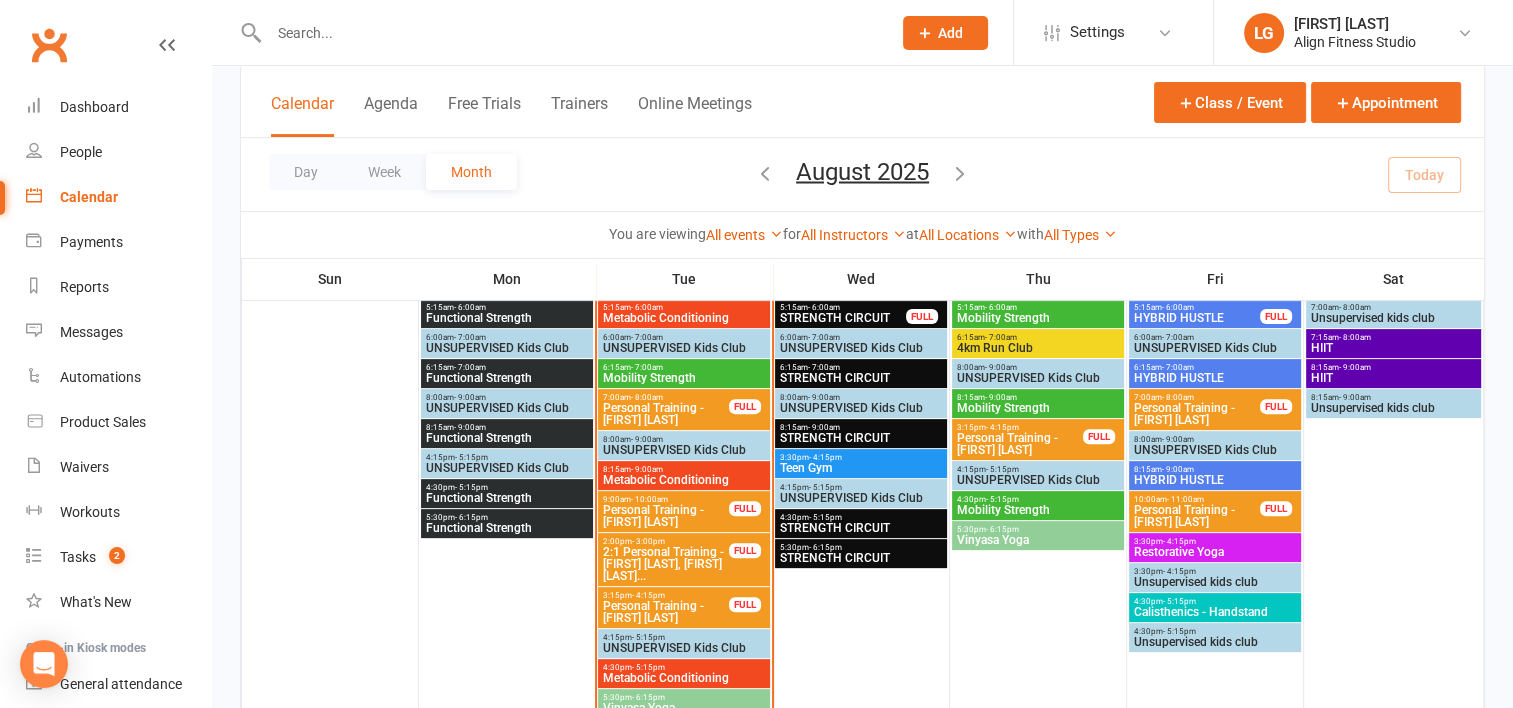click on "Personal Training - [FIRST] [LAST]" at bounding box center [666, 414] 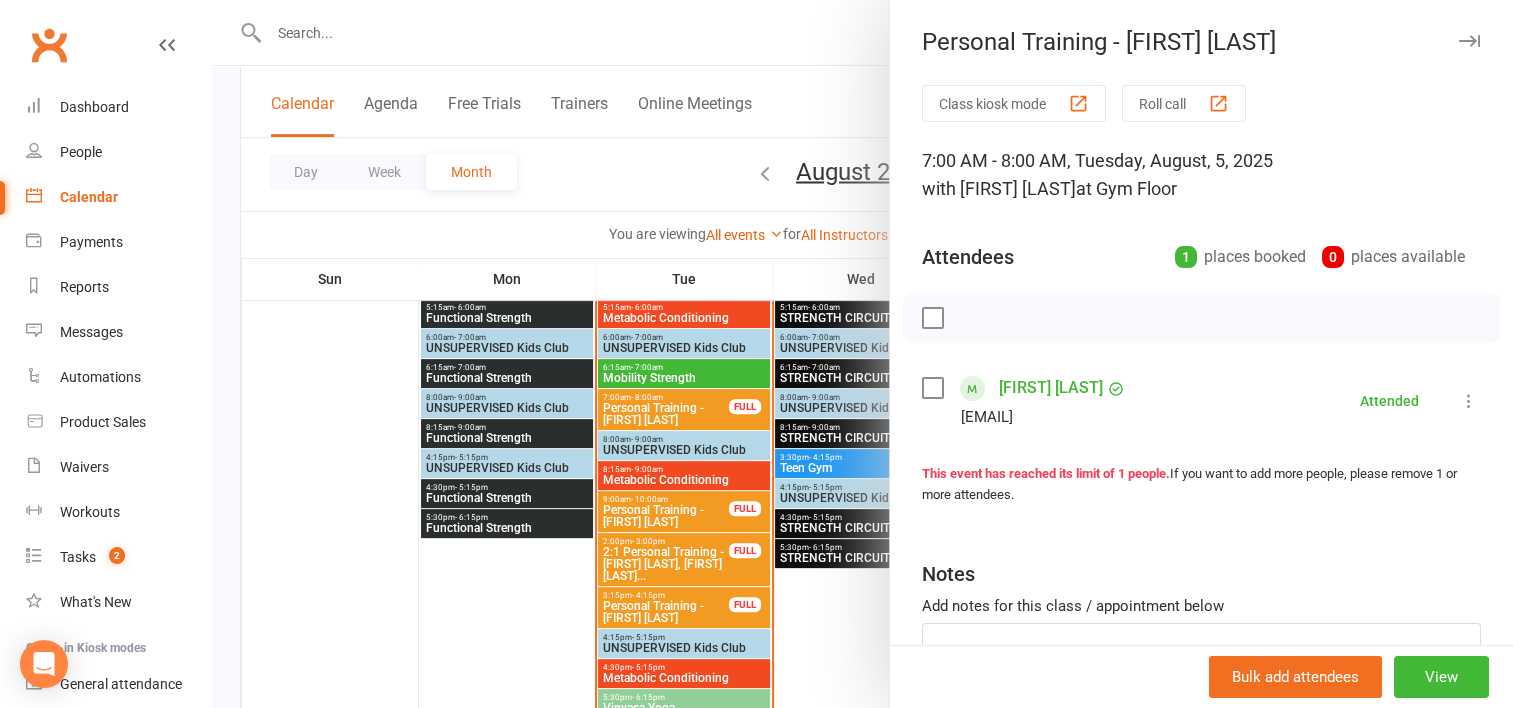click at bounding box center [862, 354] 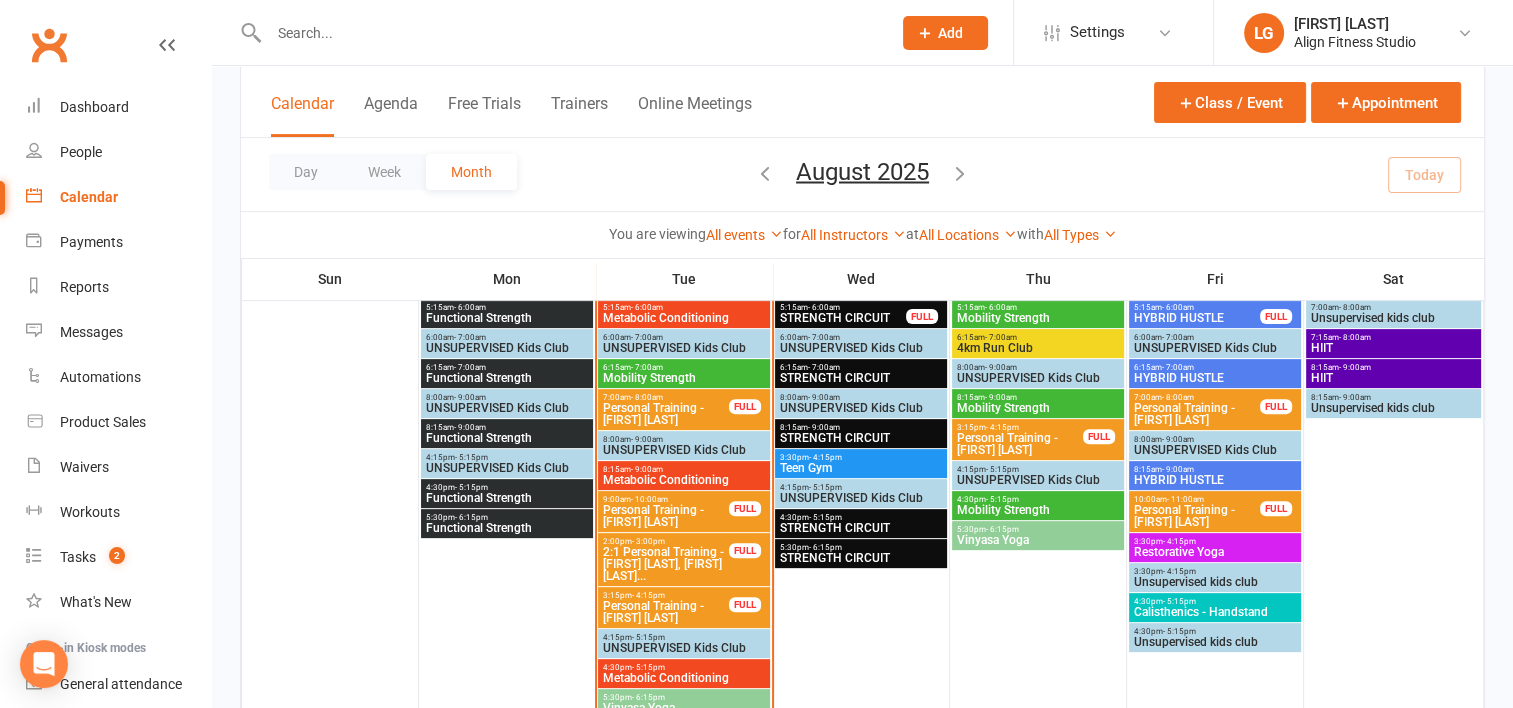 click on "9:00am  - 10:00am Personal Training - [FIRST] [LAST] FULL" at bounding box center [684, 511] 